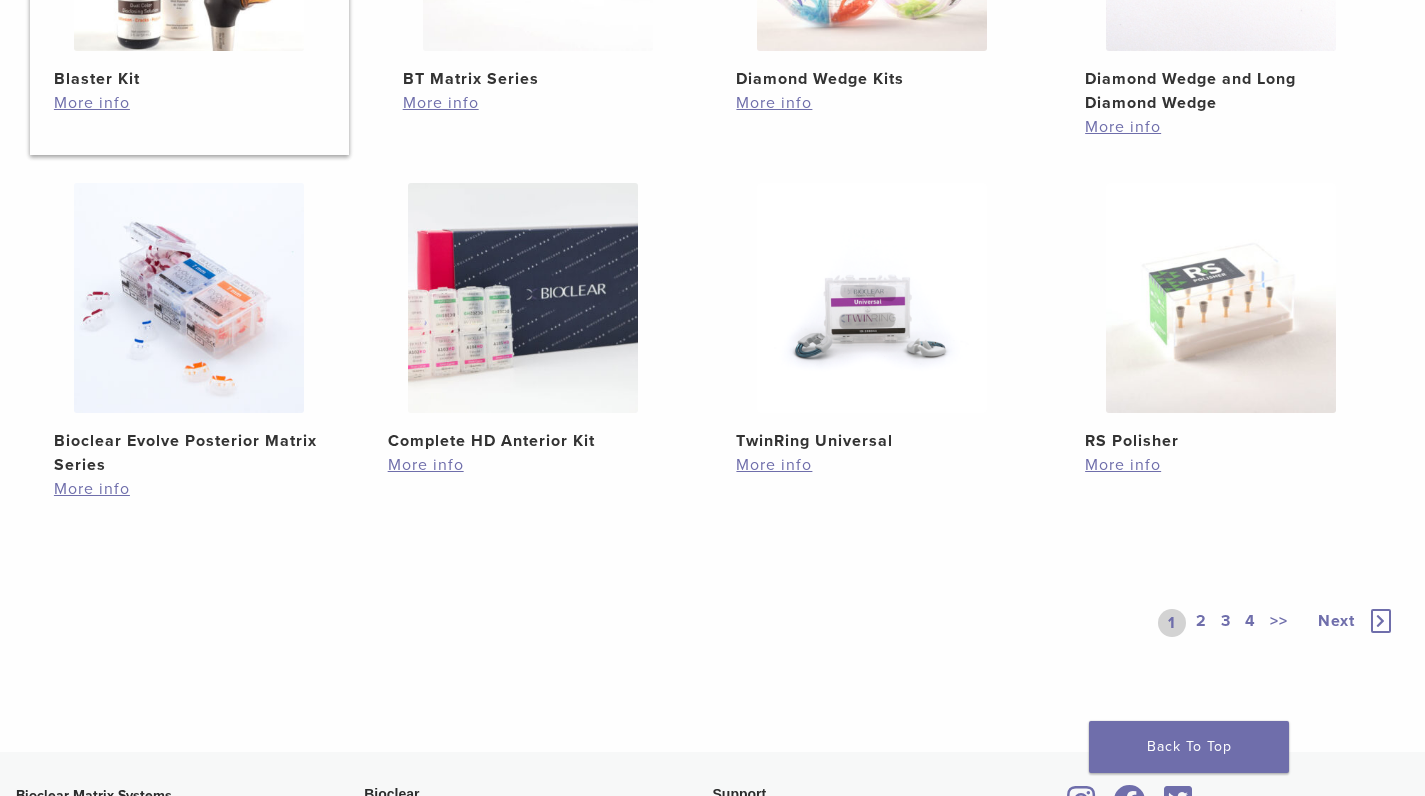 scroll, scrollTop: 1333, scrollLeft: 0, axis: vertical 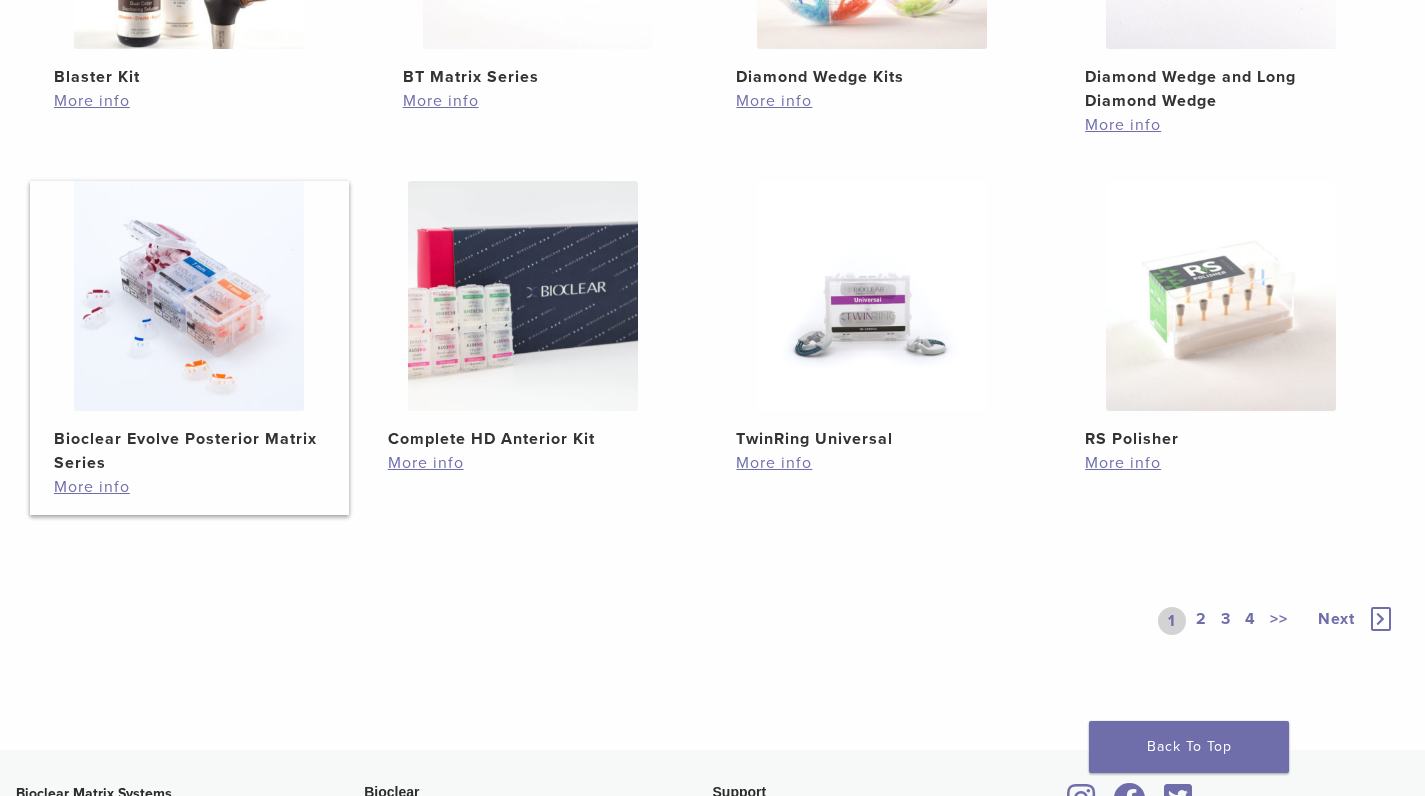 click at bounding box center [189, 296] 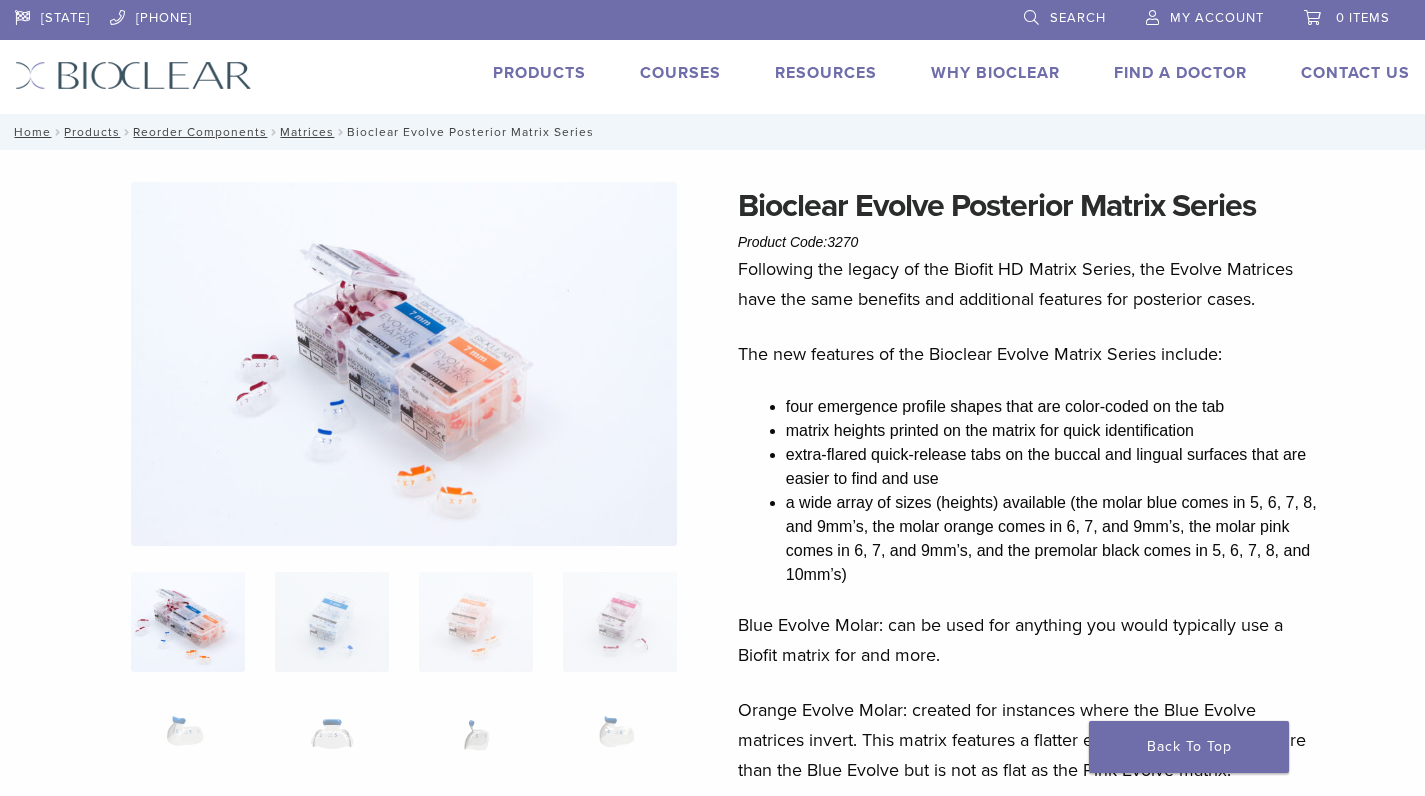 scroll, scrollTop: 0, scrollLeft: 0, axis: both 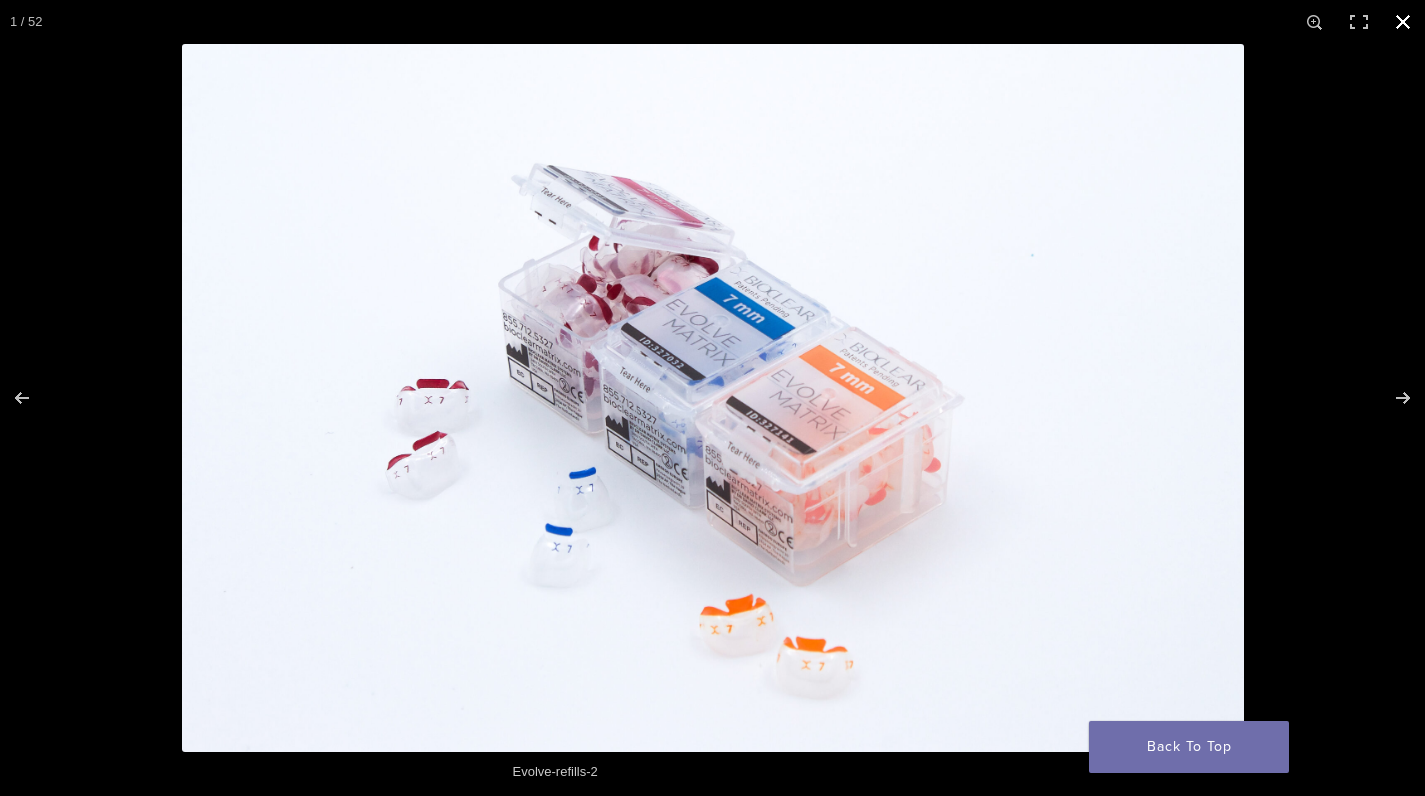 click at bounding box center [1403, 22] 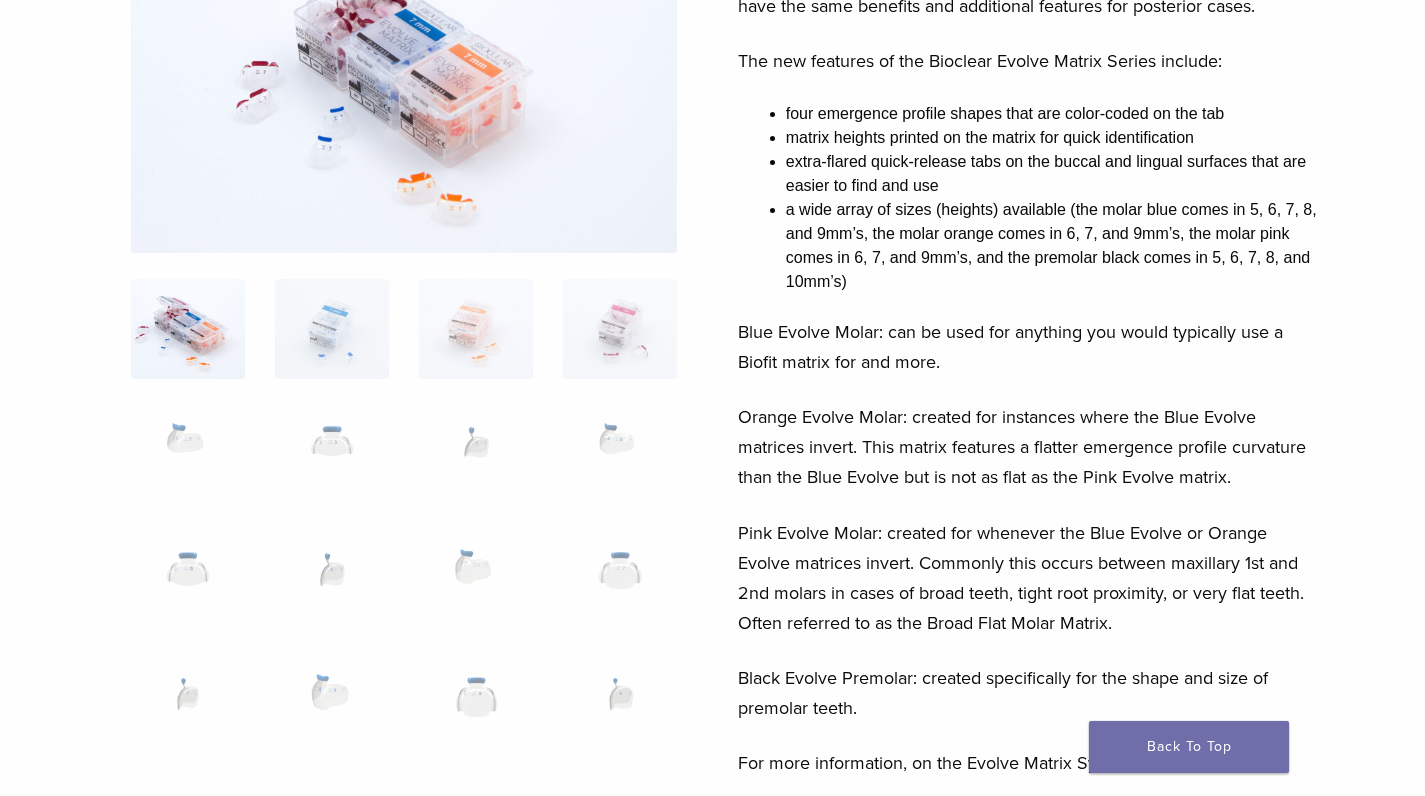 scroll, scrollTop: 292, scrollLeft: 0, axis: vertical 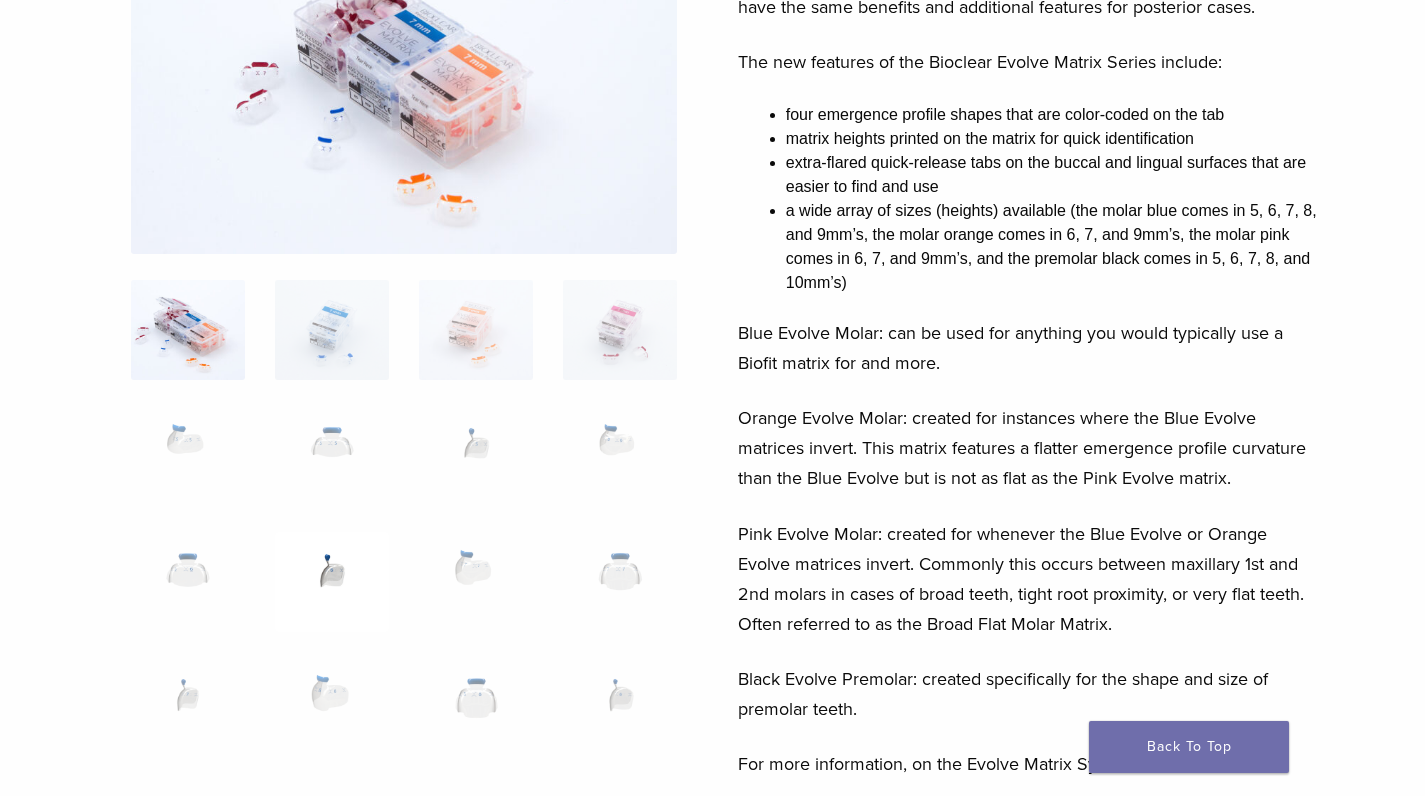 click at bounding box center [332, 582] 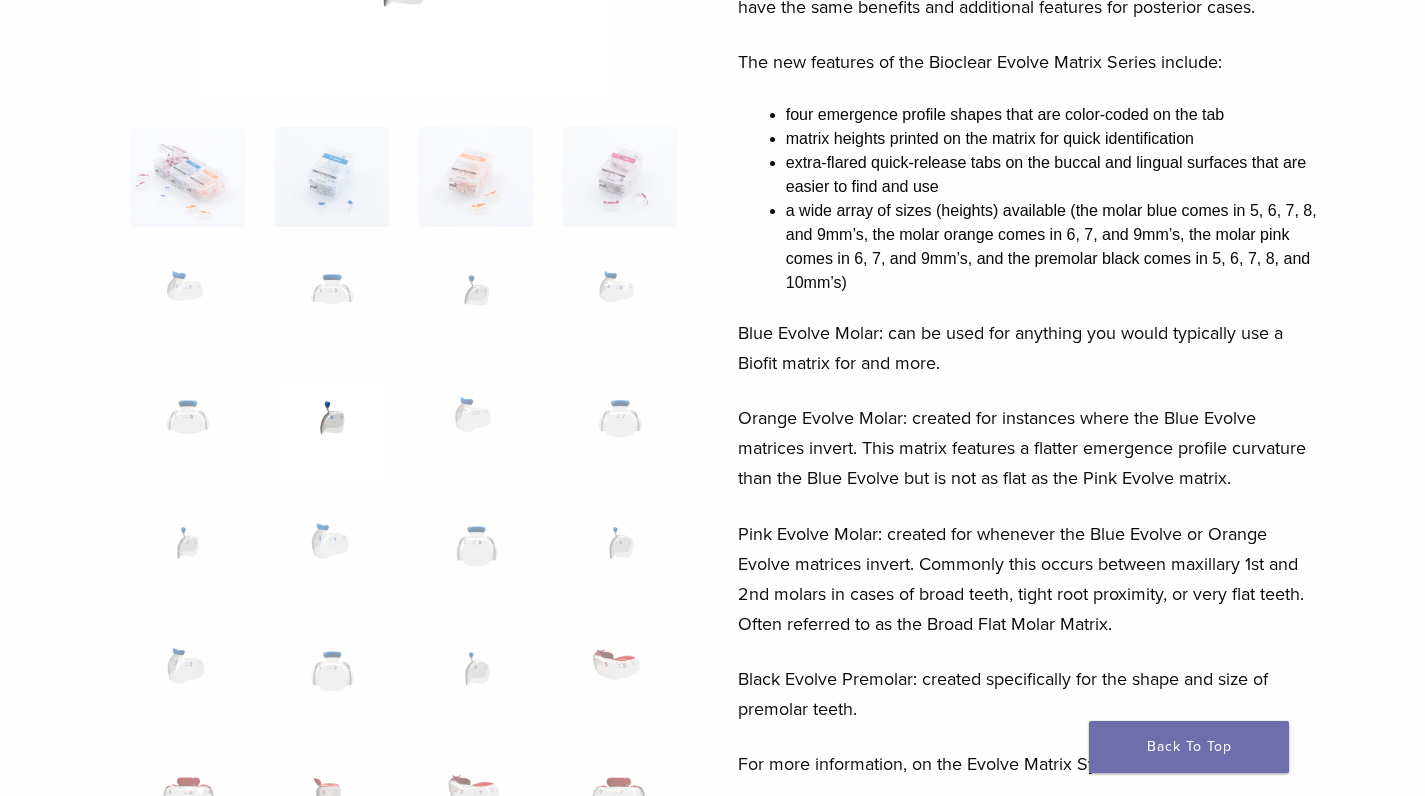 click at bounding box center (332, 429) 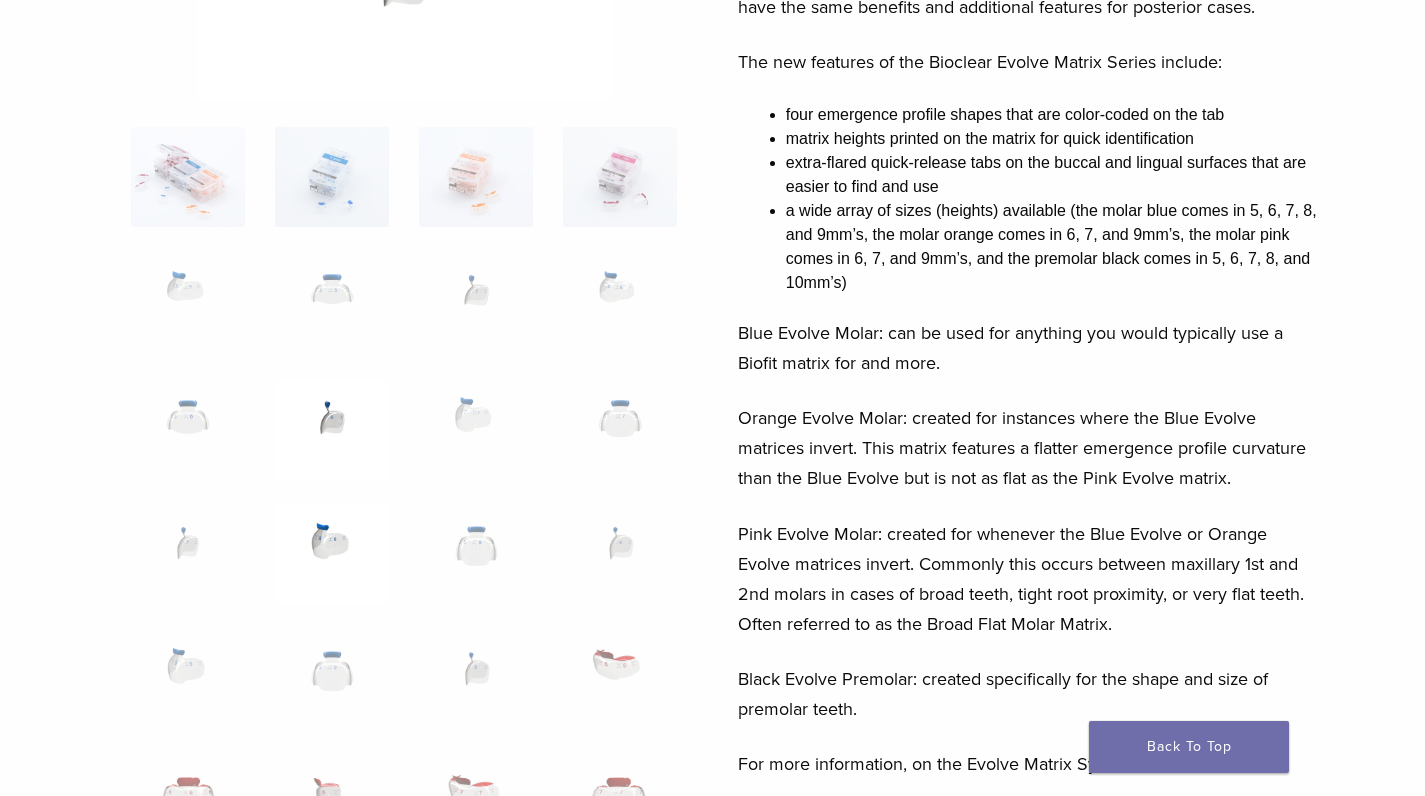 click at bounding box center [332, 555] 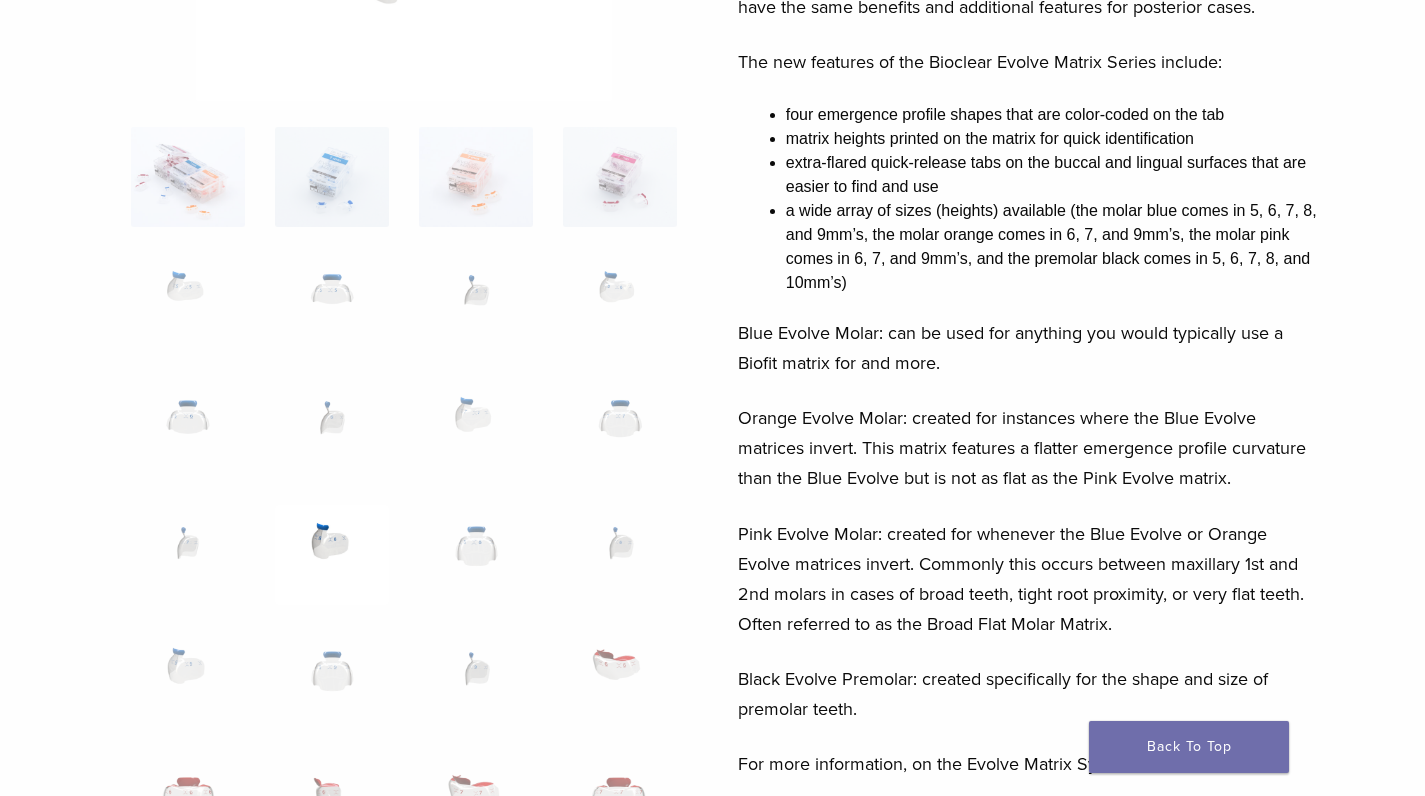 click at bounding box center (332, 555) 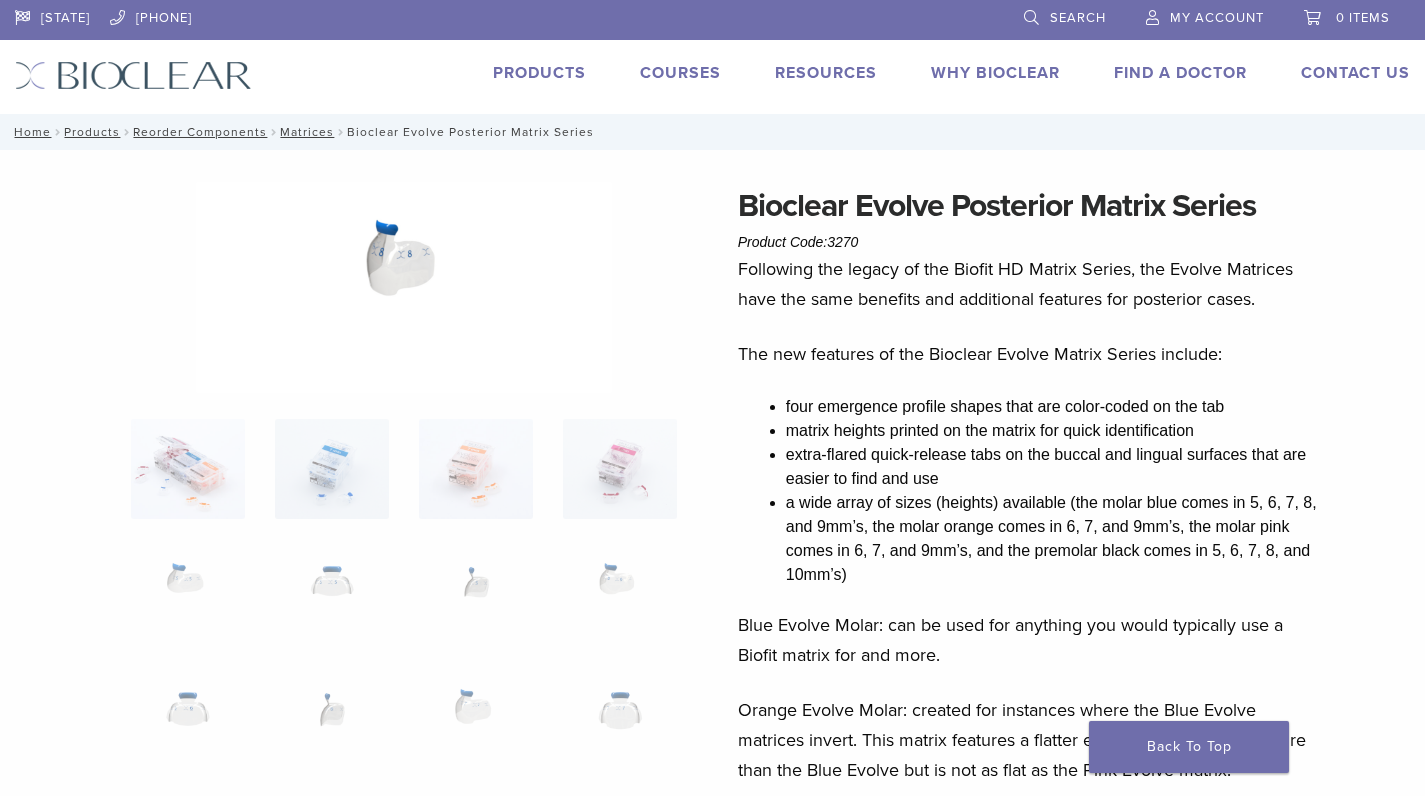 scroll, scrollTop: 0, scrollLeft: 0, axis: both 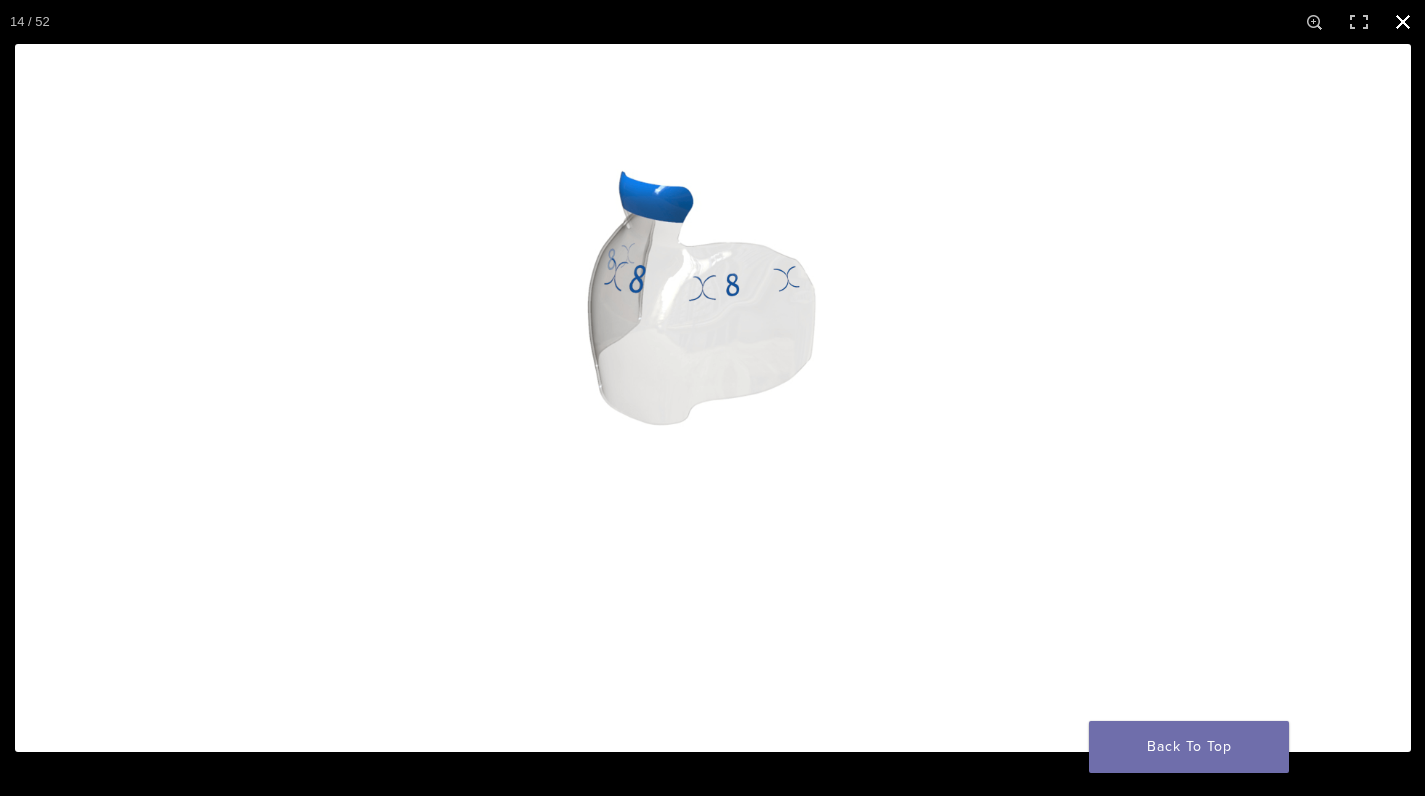 click at bounding box center (1403, 22) 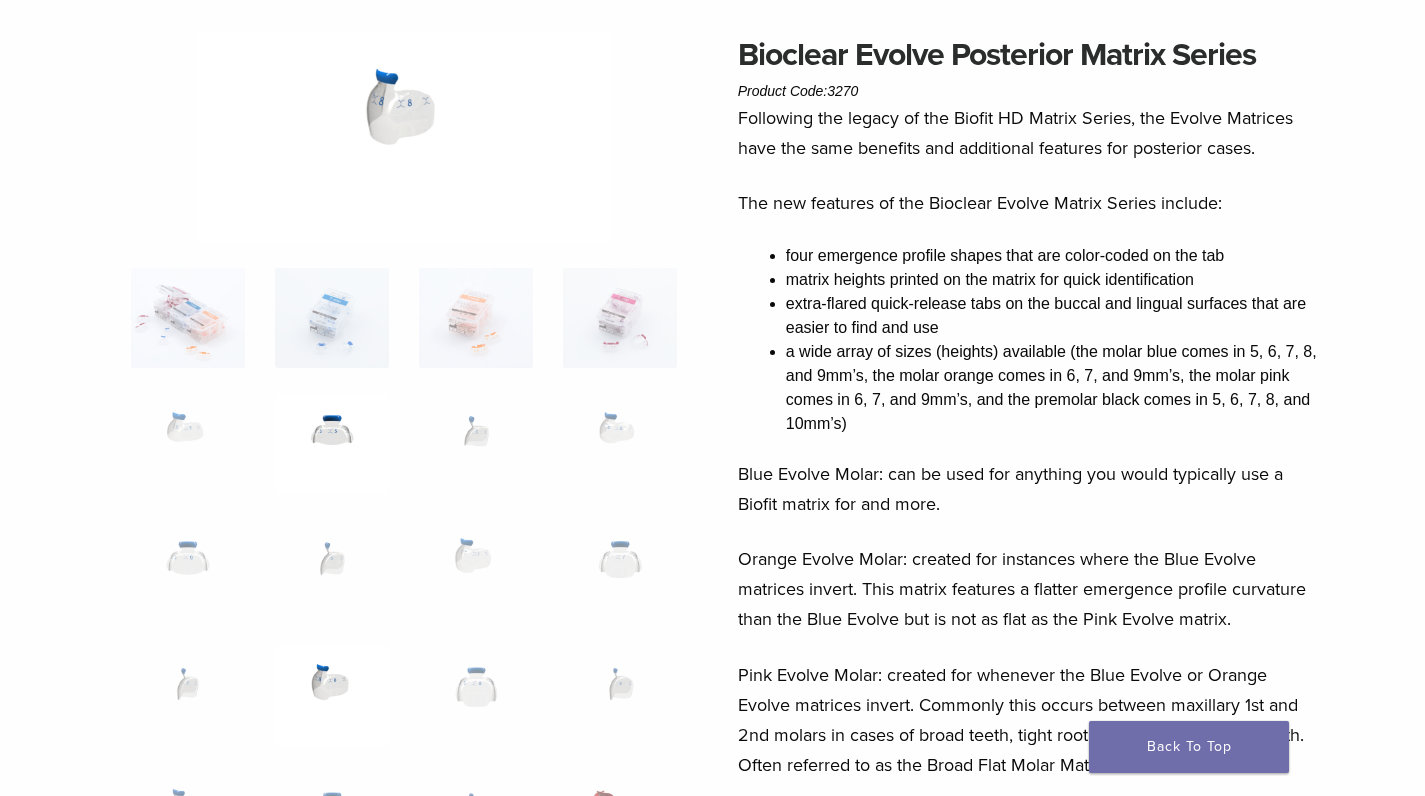 scroll, scrollTop: 156, scrollLeft: 0, axis: vertical 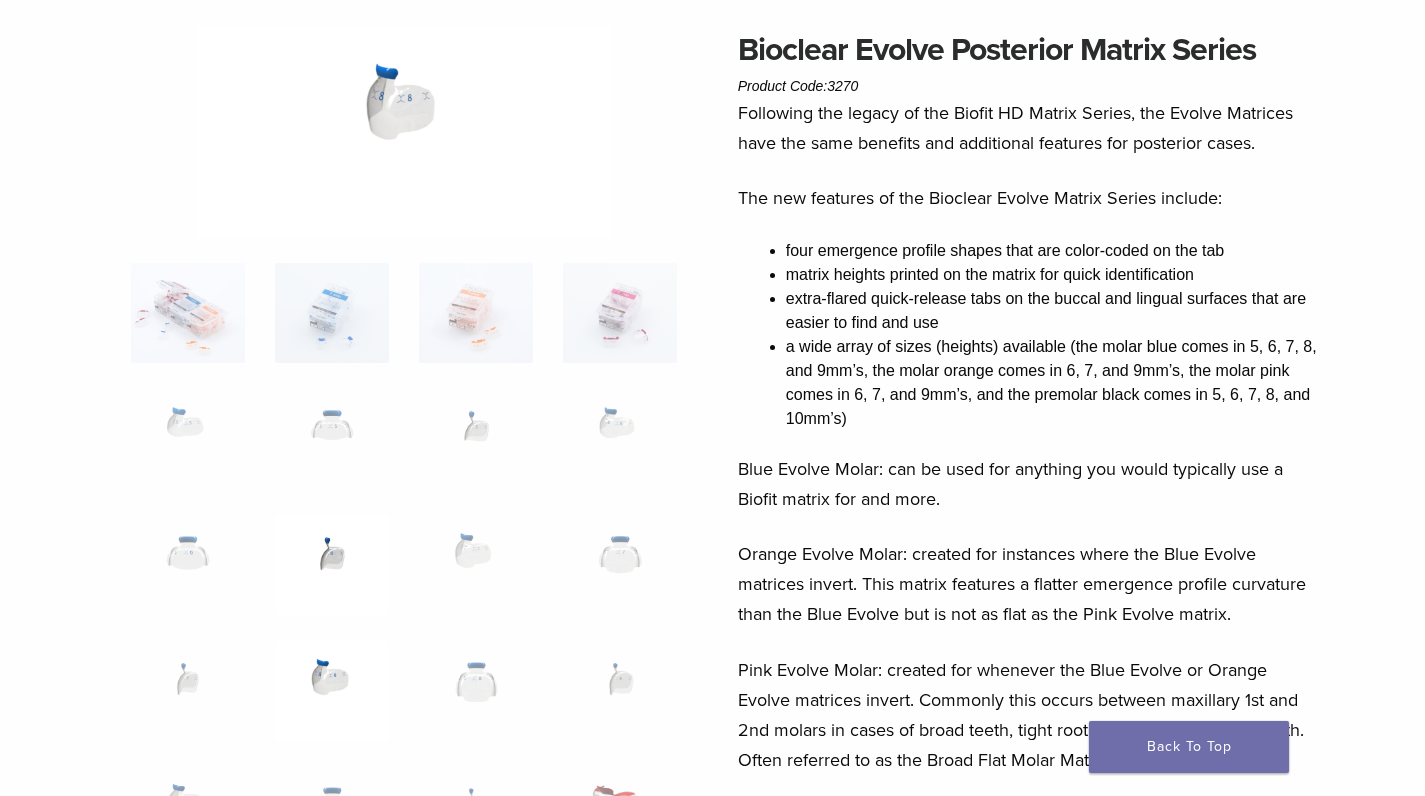 click at bounding box center [332, 565] 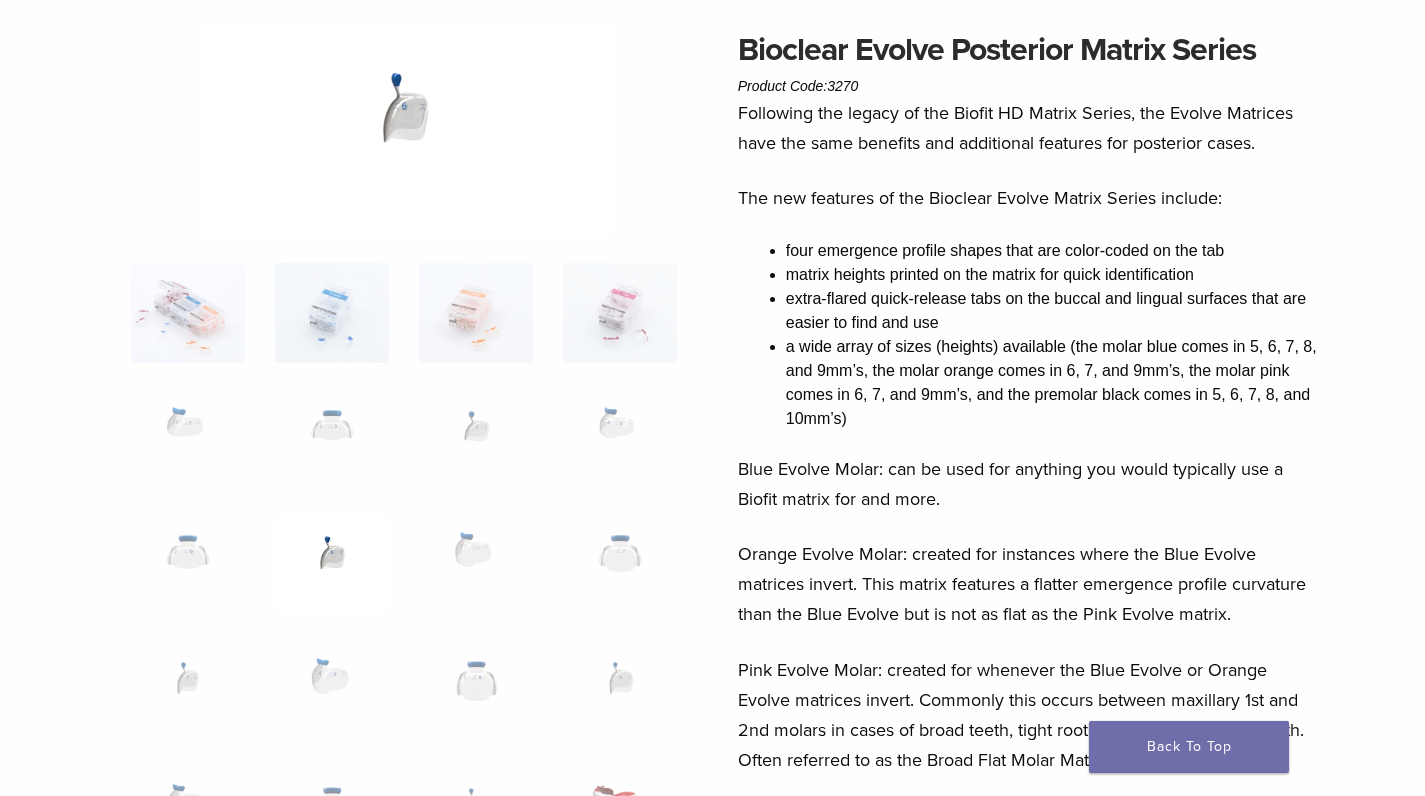 click at bounding box center (405, 131) 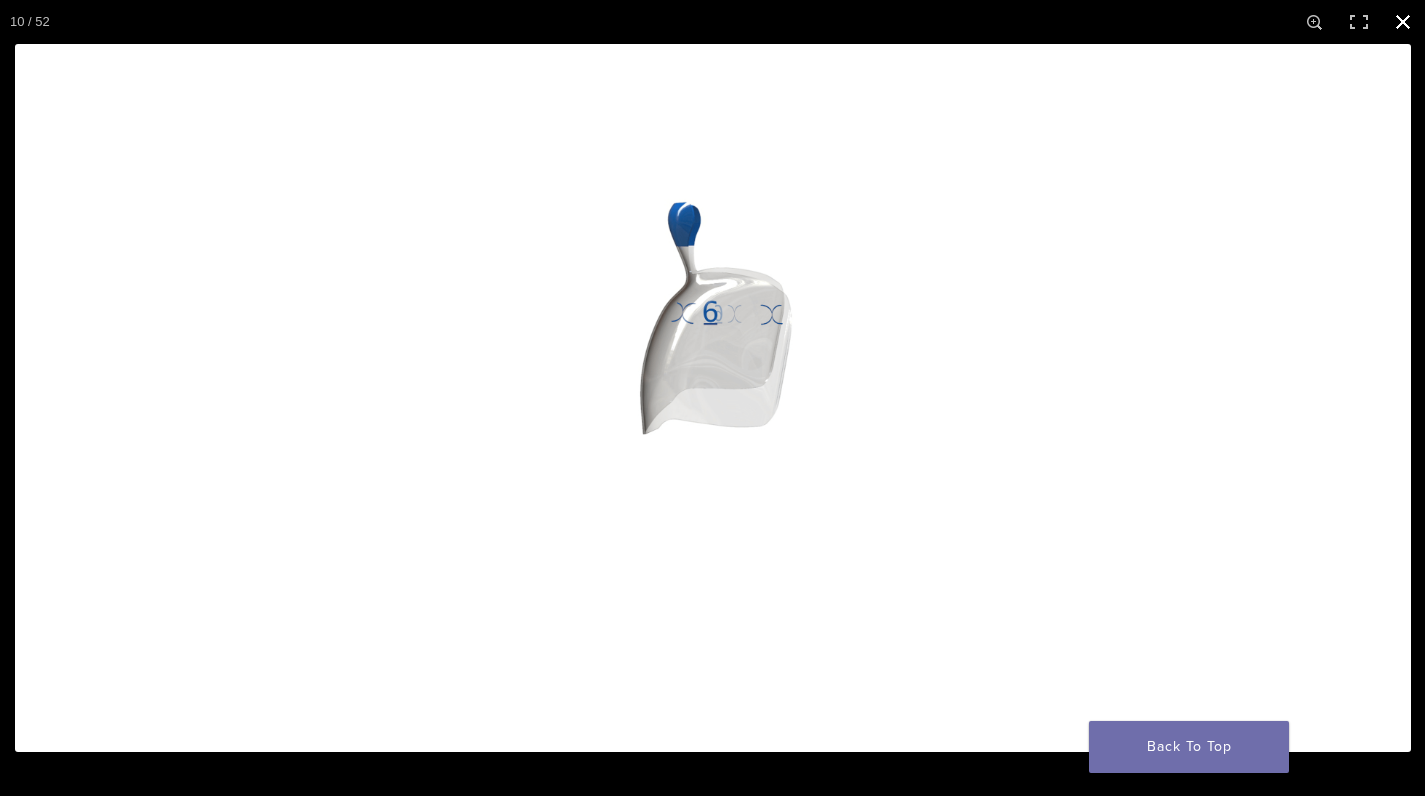 click at bounding box center [1403, 22] 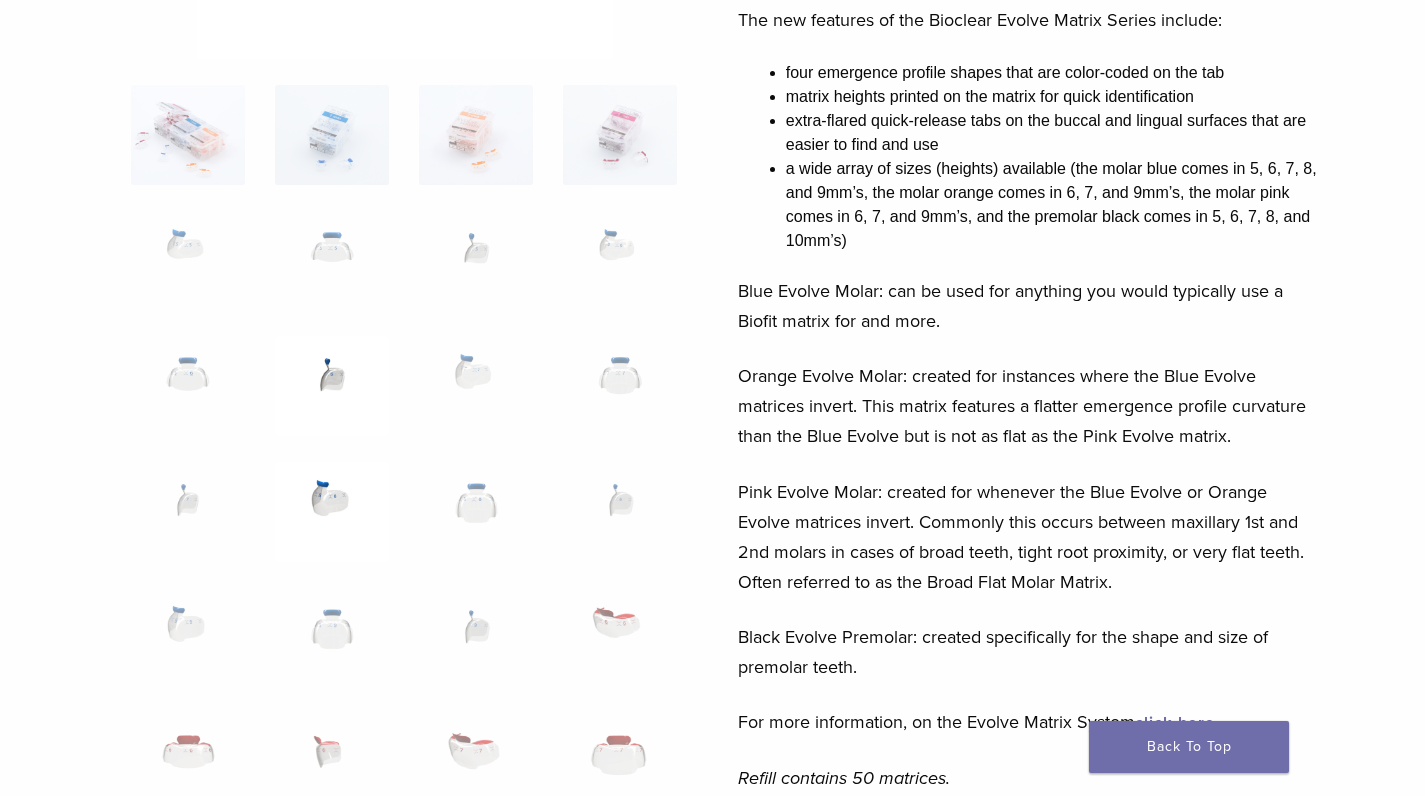 scroll, scrollTop: 343, scrollLeft: 0, axis: vertical 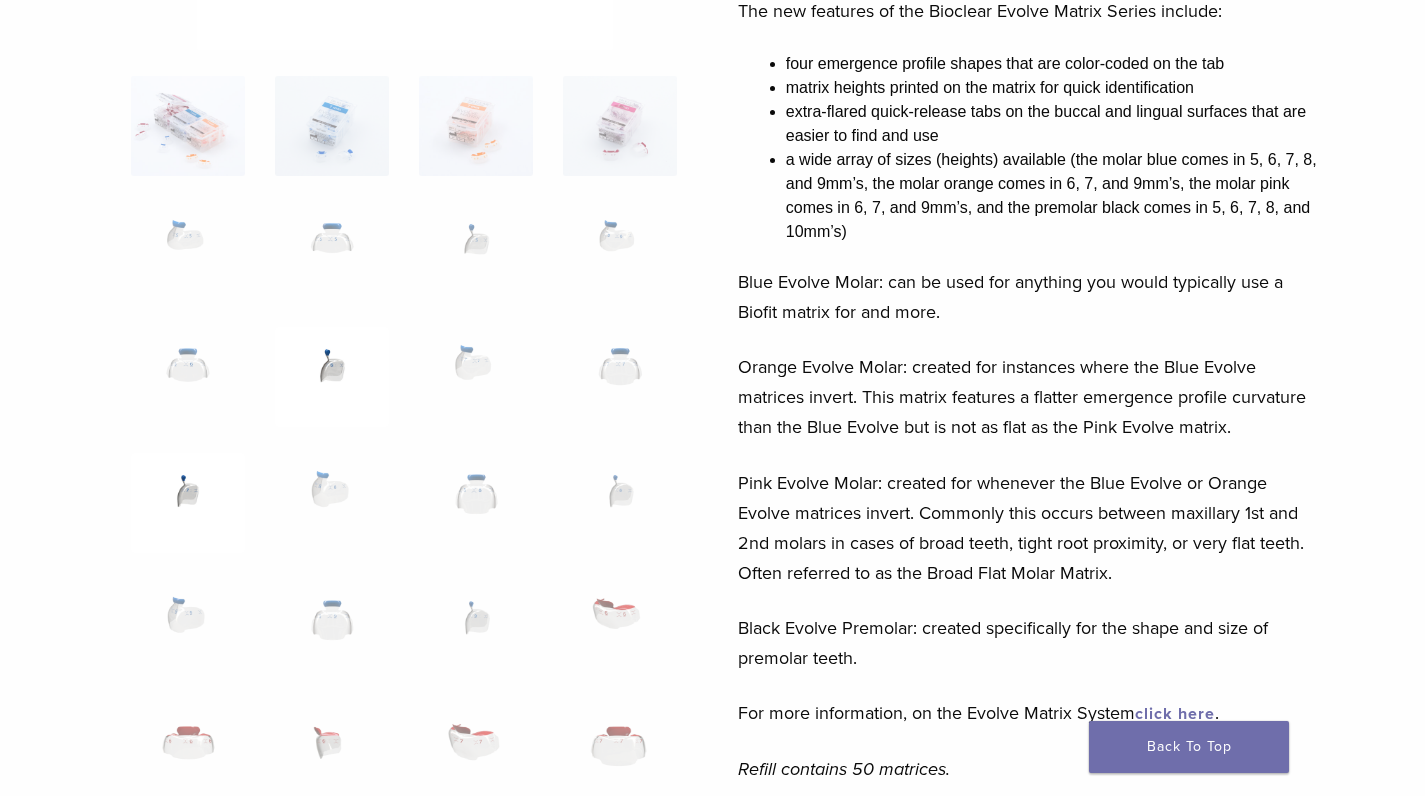 click at bounding box center [188, 503] 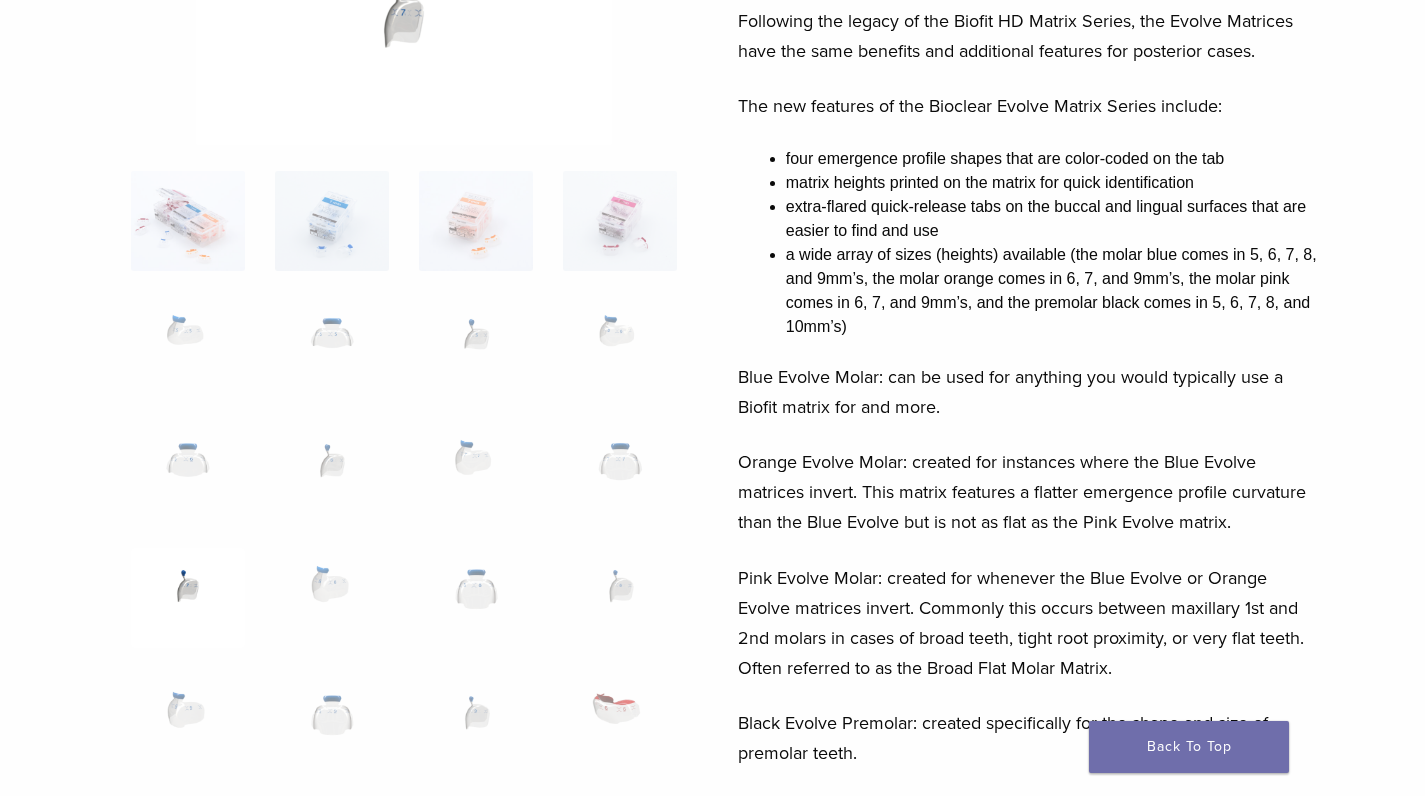 scroll, scrollTop: 252, scrollLeft: 0, axis: vertical 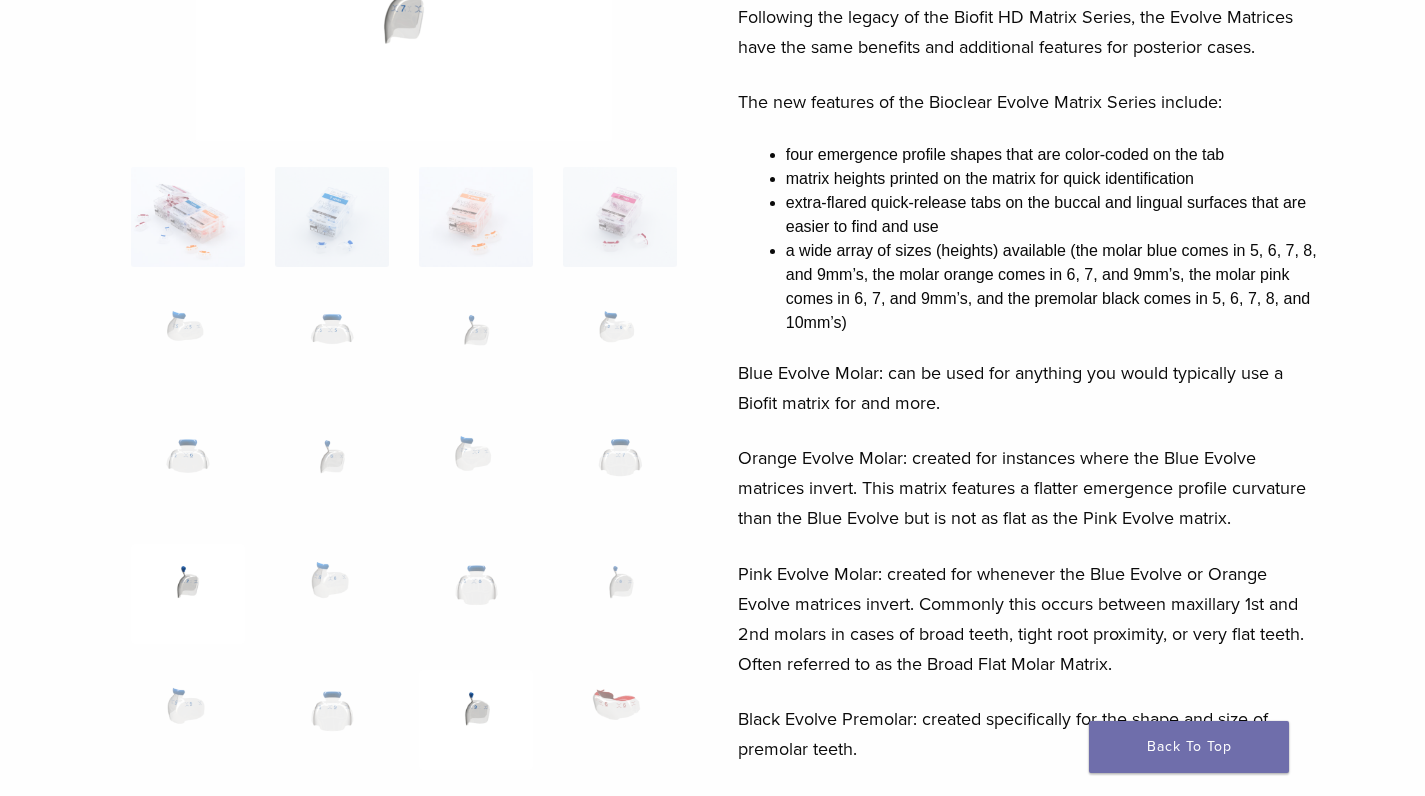 click at bounding box center [476, 720] 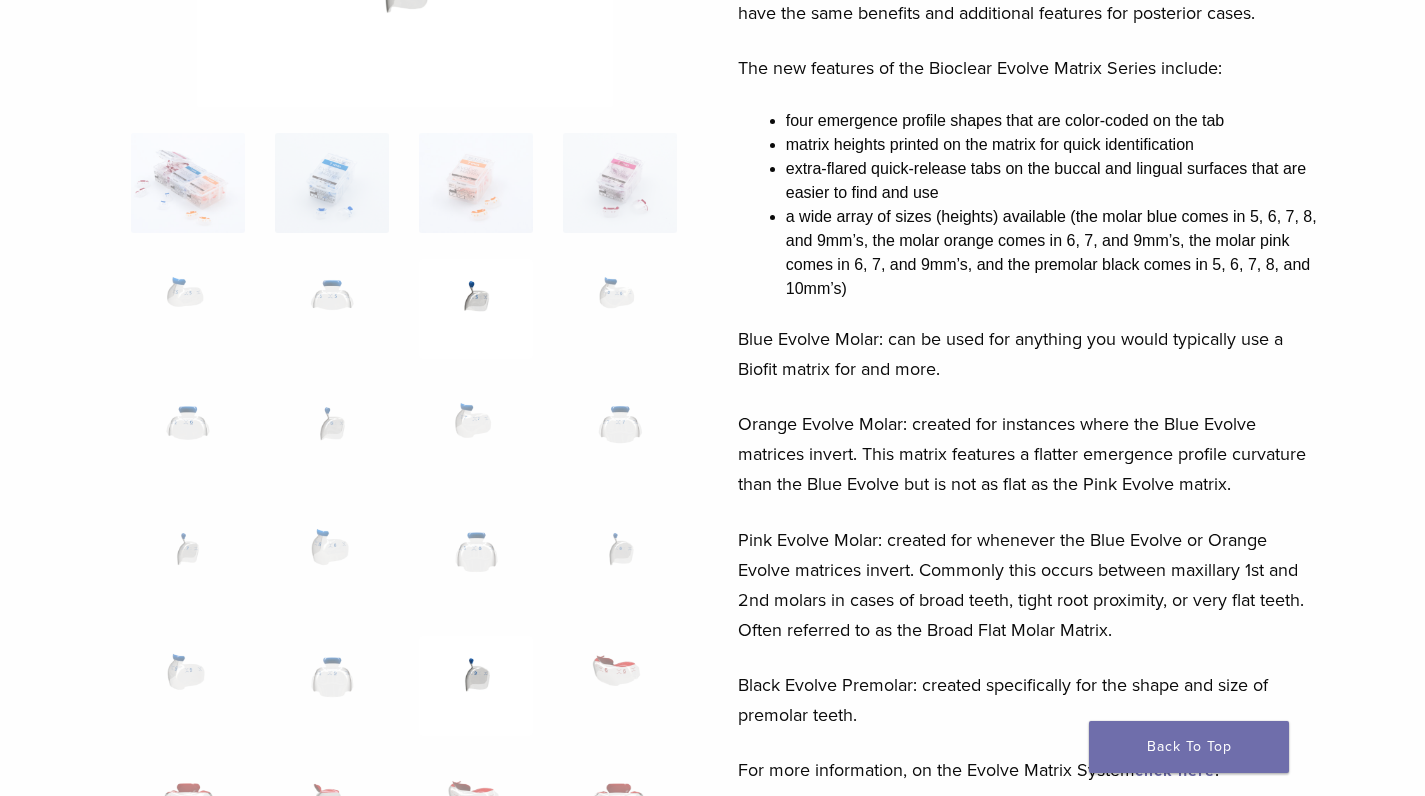 scroll, scrollTop: 287, scrollLeft: 0, axis: vertical 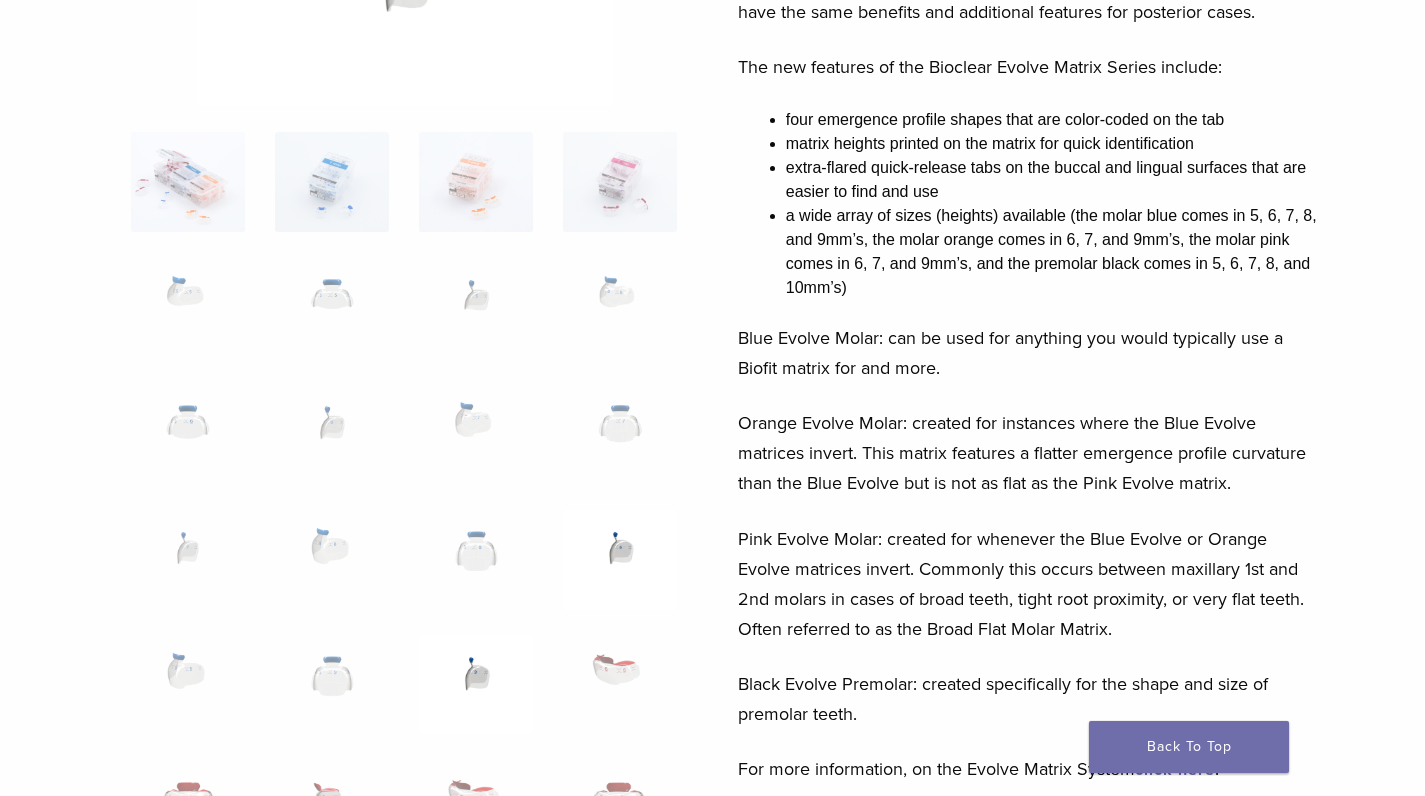 click at bounding box center (620, 560) 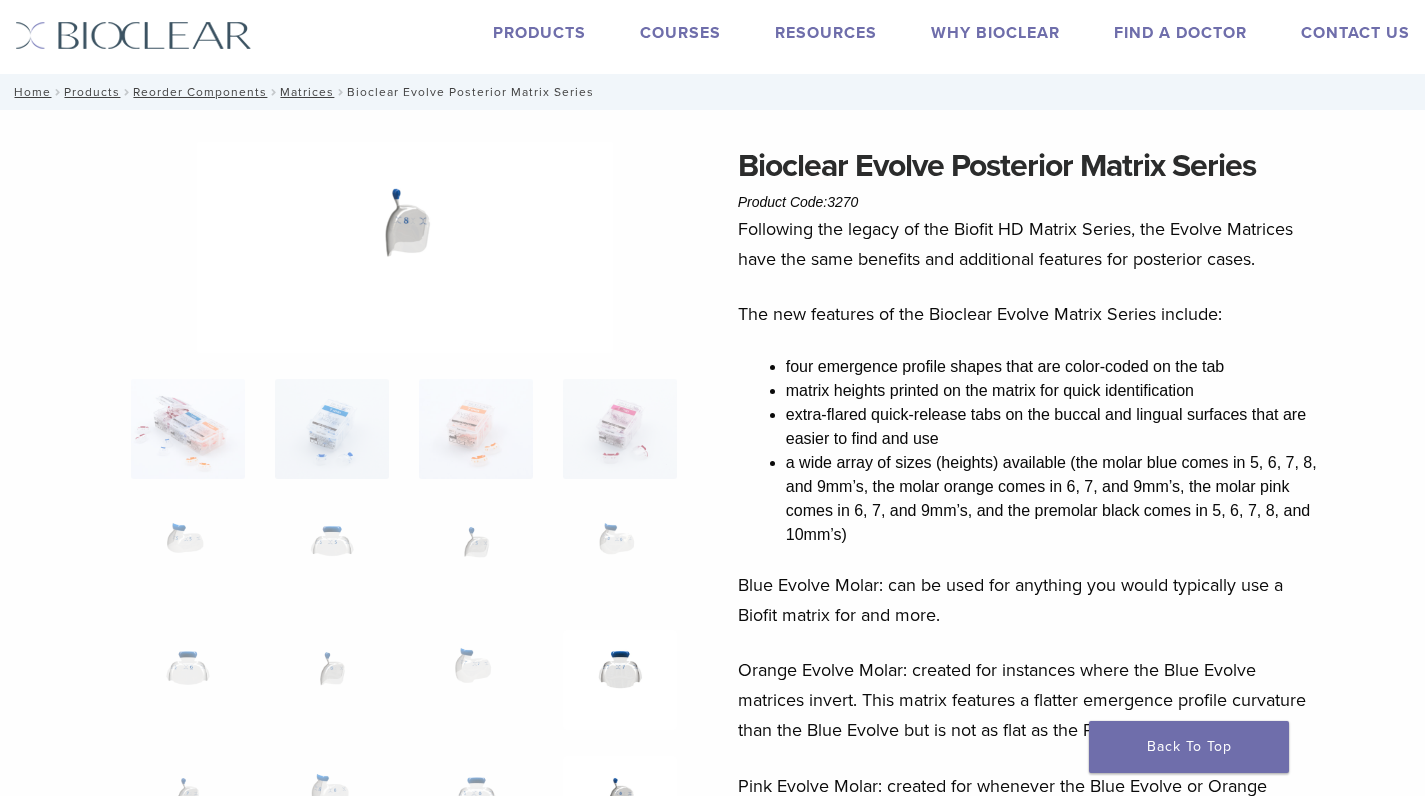 scroll, scrollTop: 27, scrollLeft: 0, axis: vertical 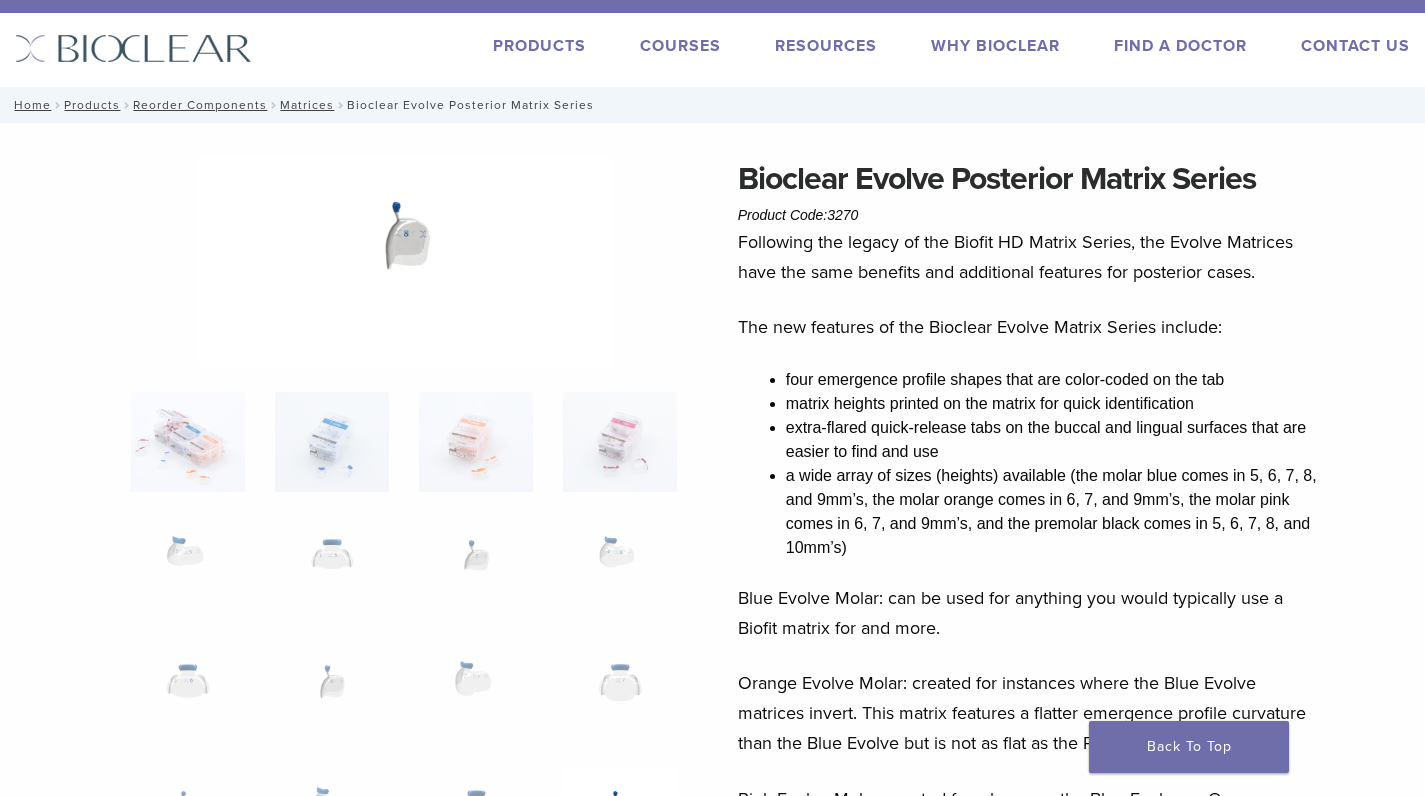 click at bounding box center [405, 260] 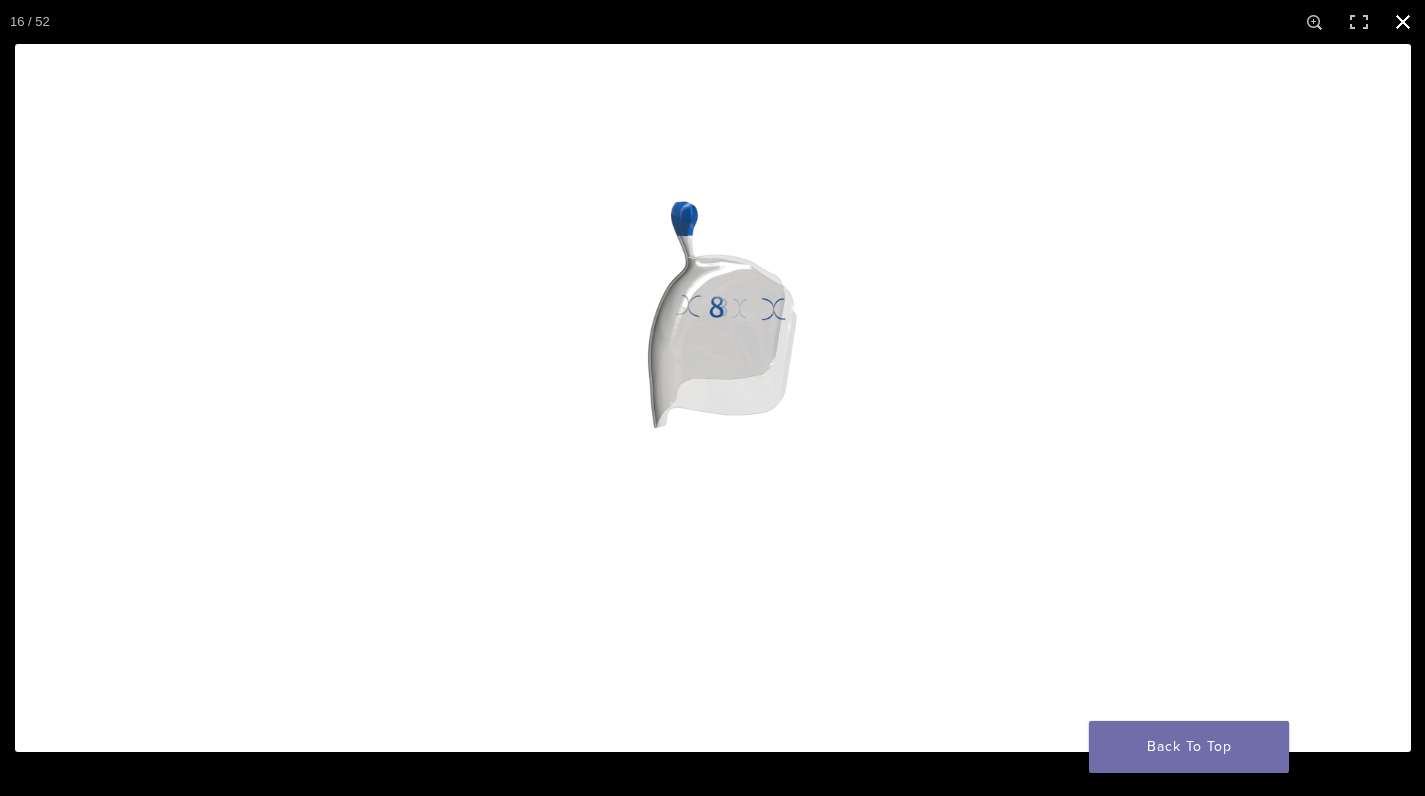 click at bounding box center [1403, 22] 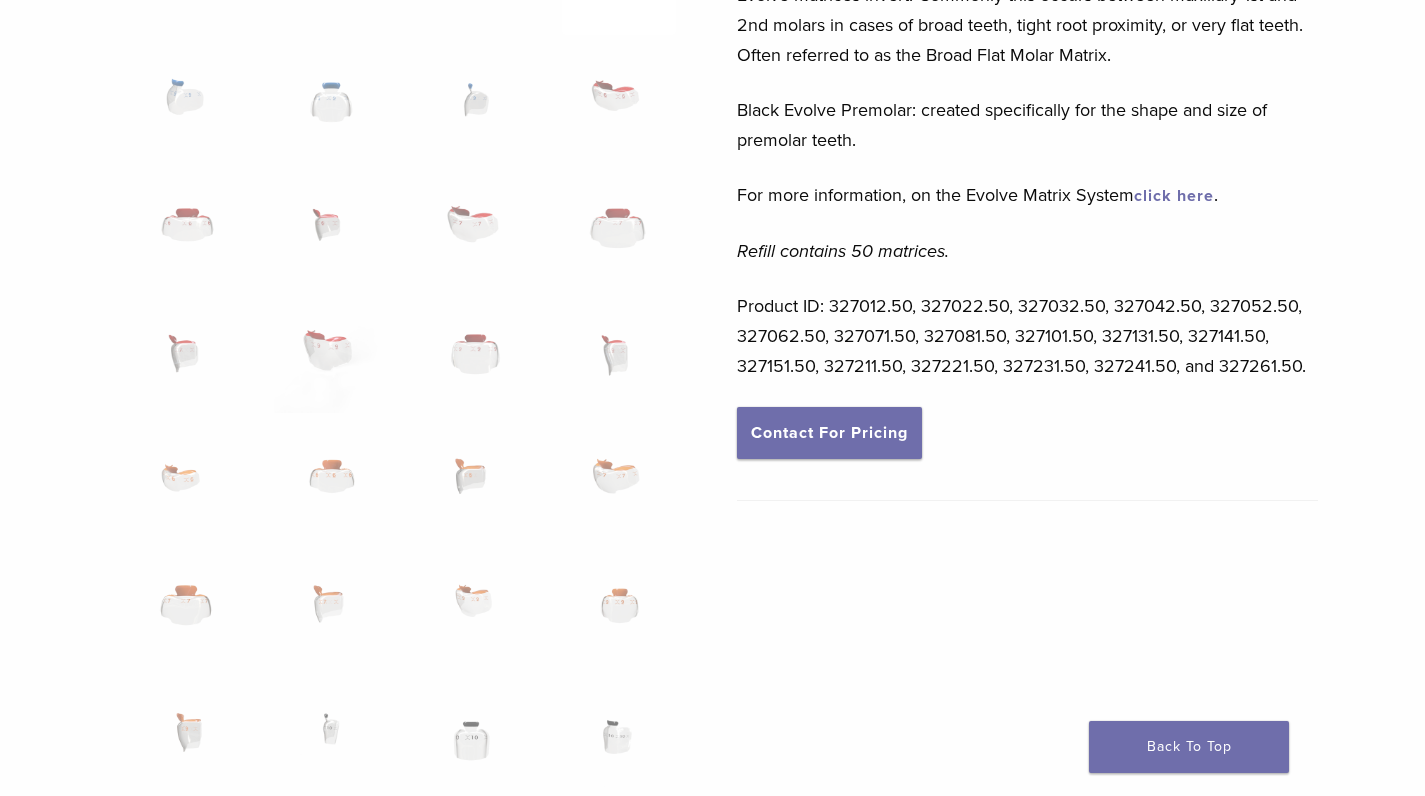 scroll, scrollTop: 860, scrollLeft: 1, axis: both 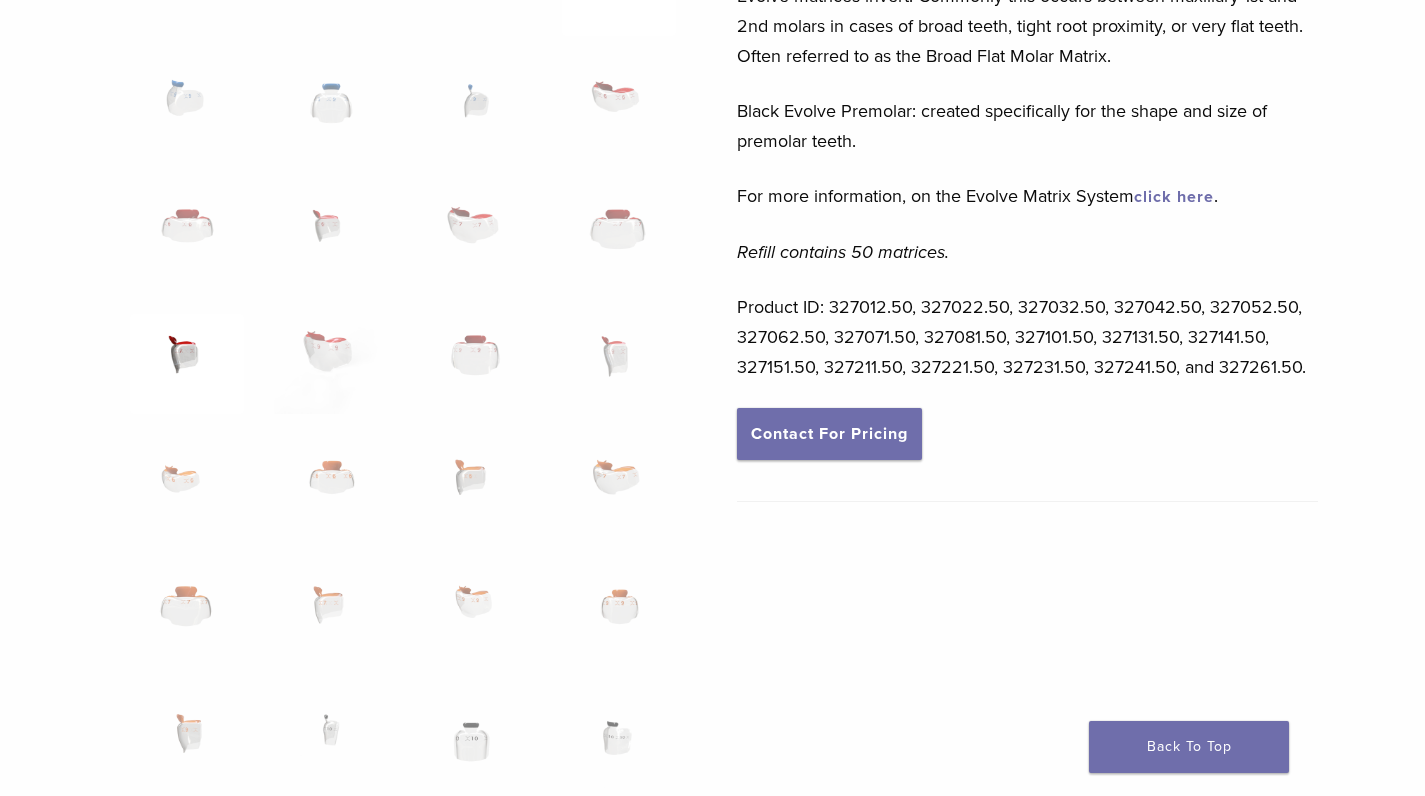 click at bounding box center (187, 364) 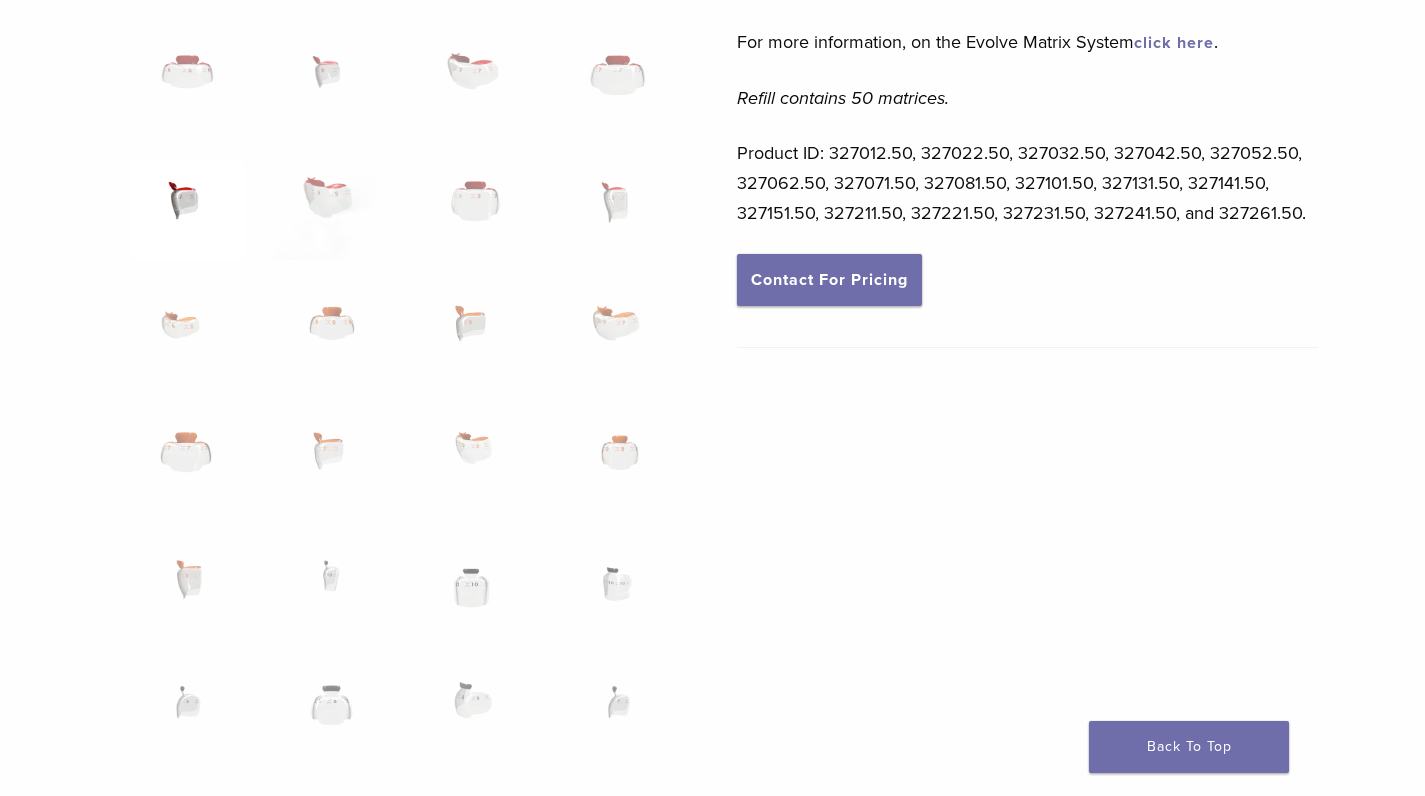 scroll, scrollTop: 1032, scrollLeft: 1, axis: both 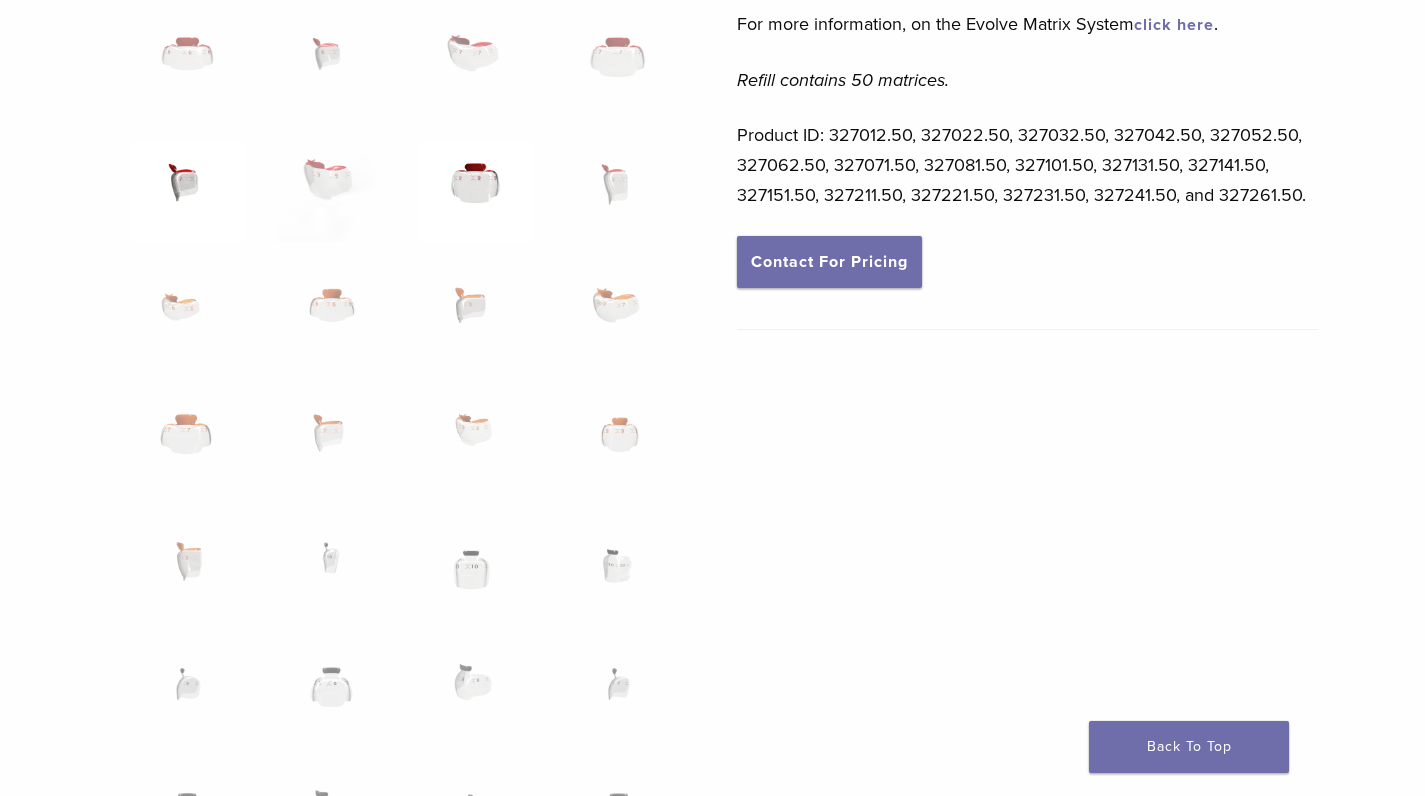 click at bounding box center (475, 192) 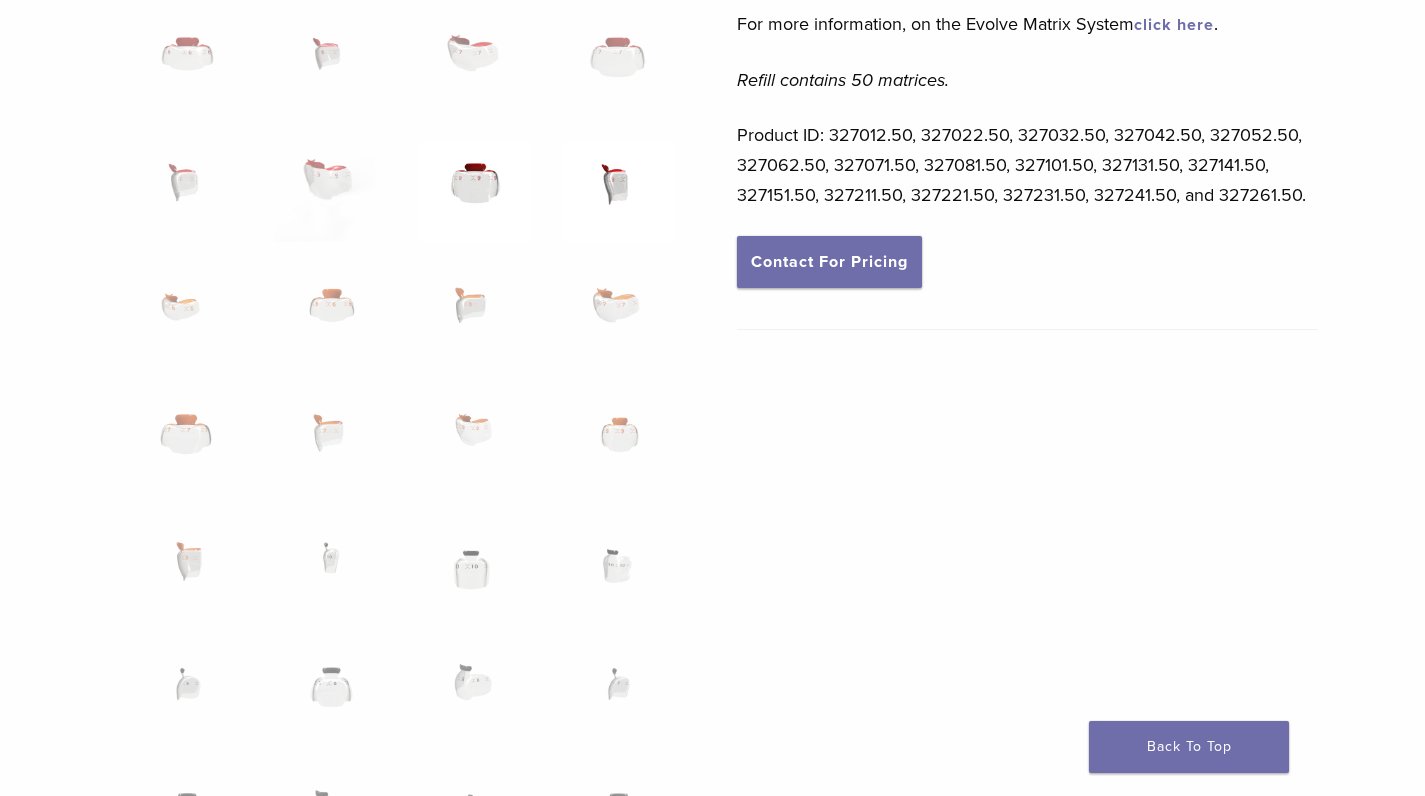 click at bounding box center (619, 192) 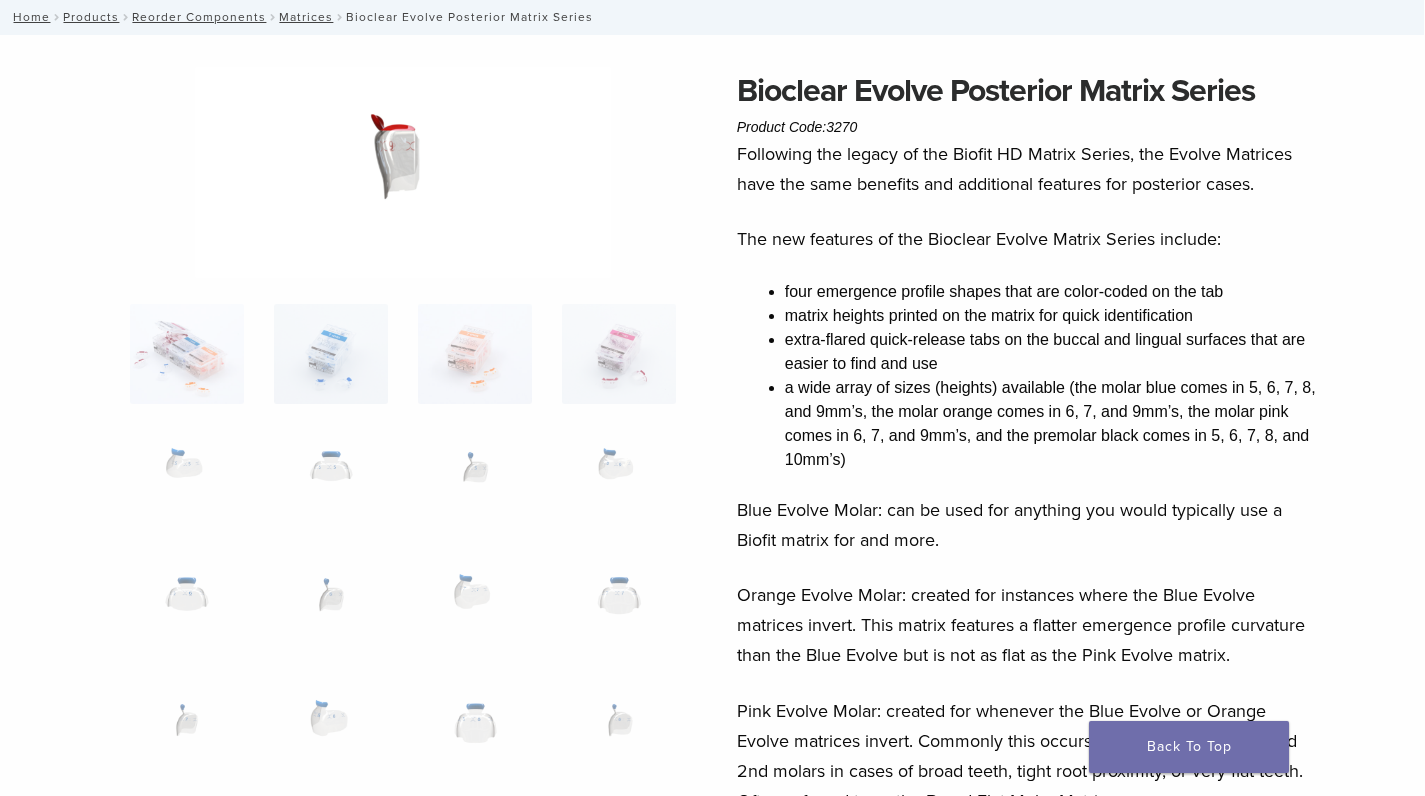 scroll, scrollTop: 114, scrollLeft: 1, axis: both 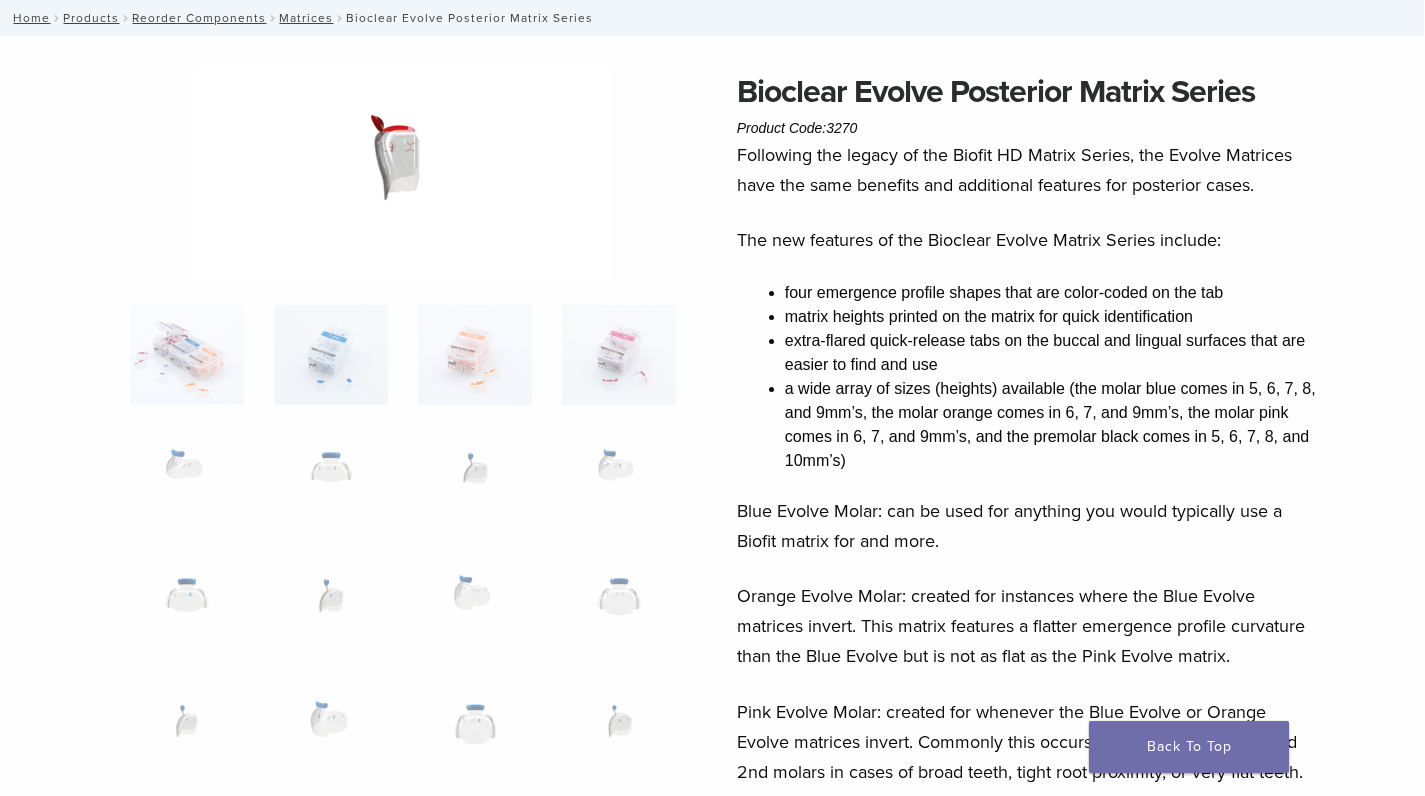 click at bounding box center (403, 173) 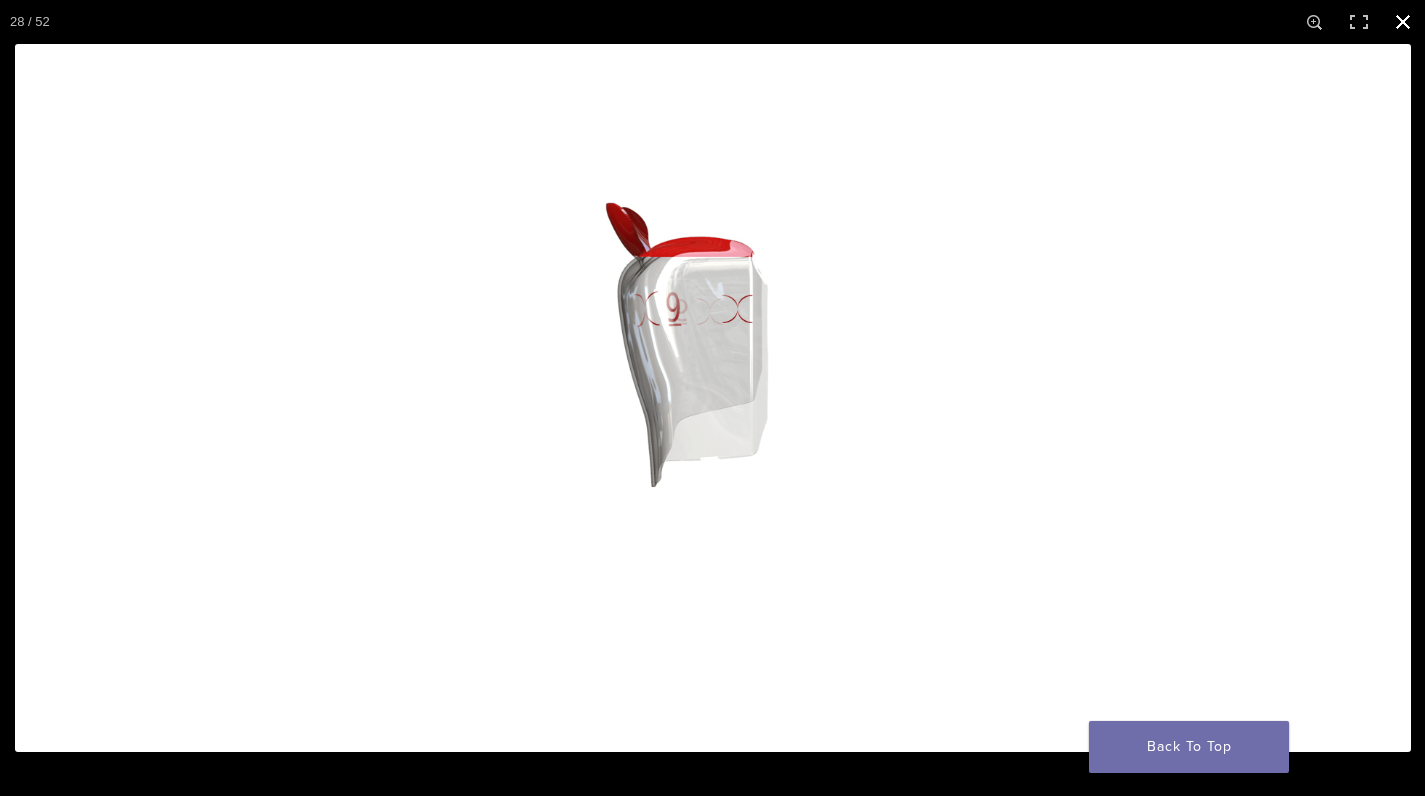 click at bounding box center [1403, 22] 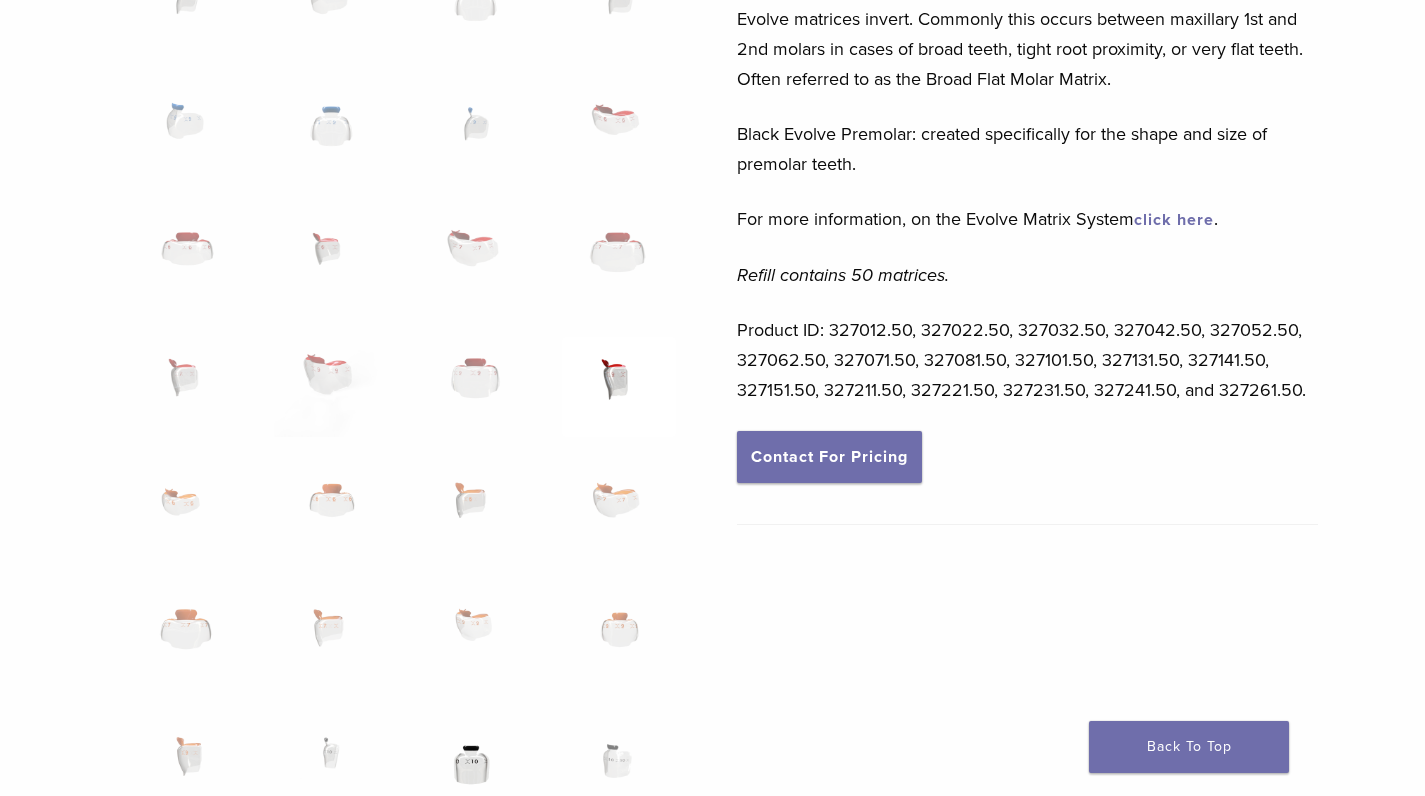 scroll, scrollTop: 809, scrollLeft: 2, axis: both 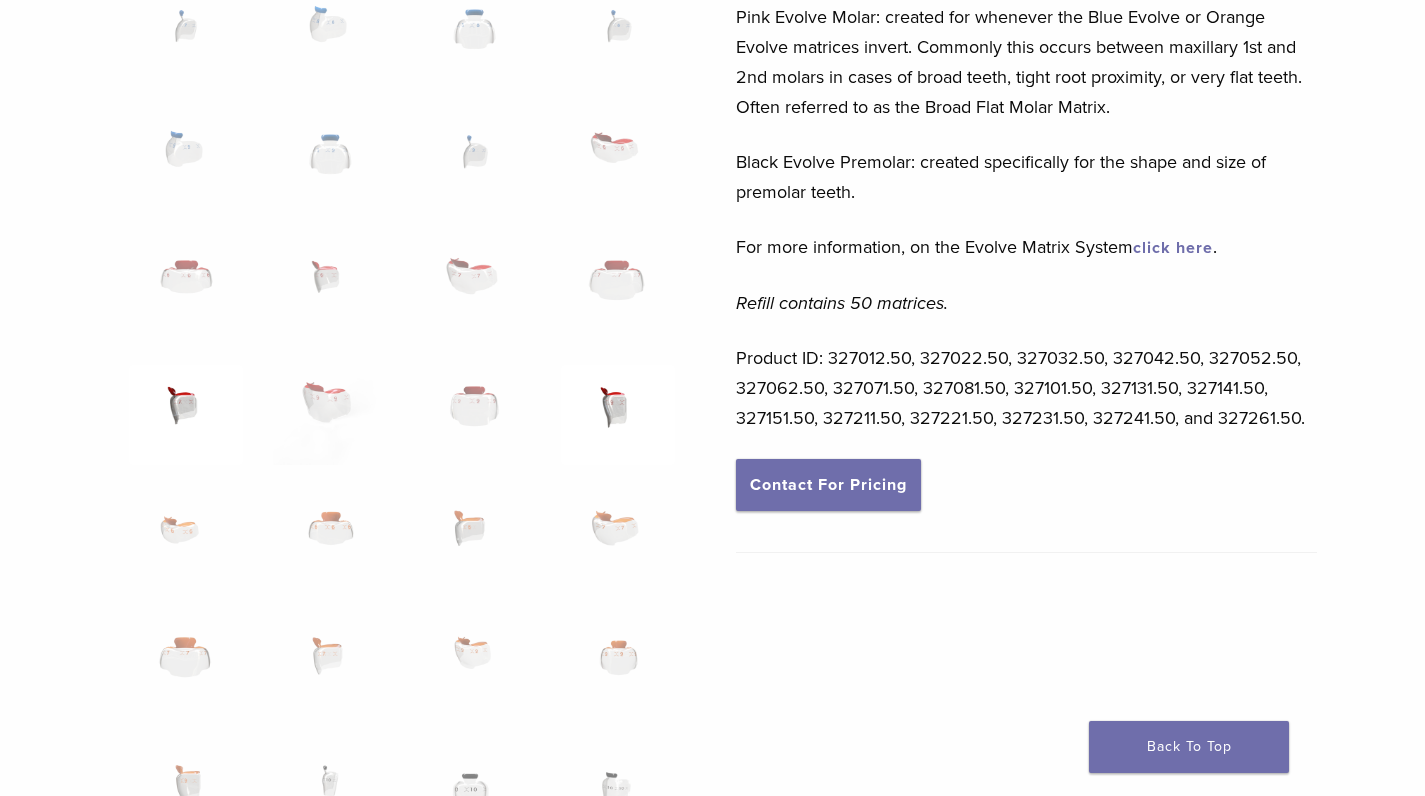 click at bounding box center (186, 415) 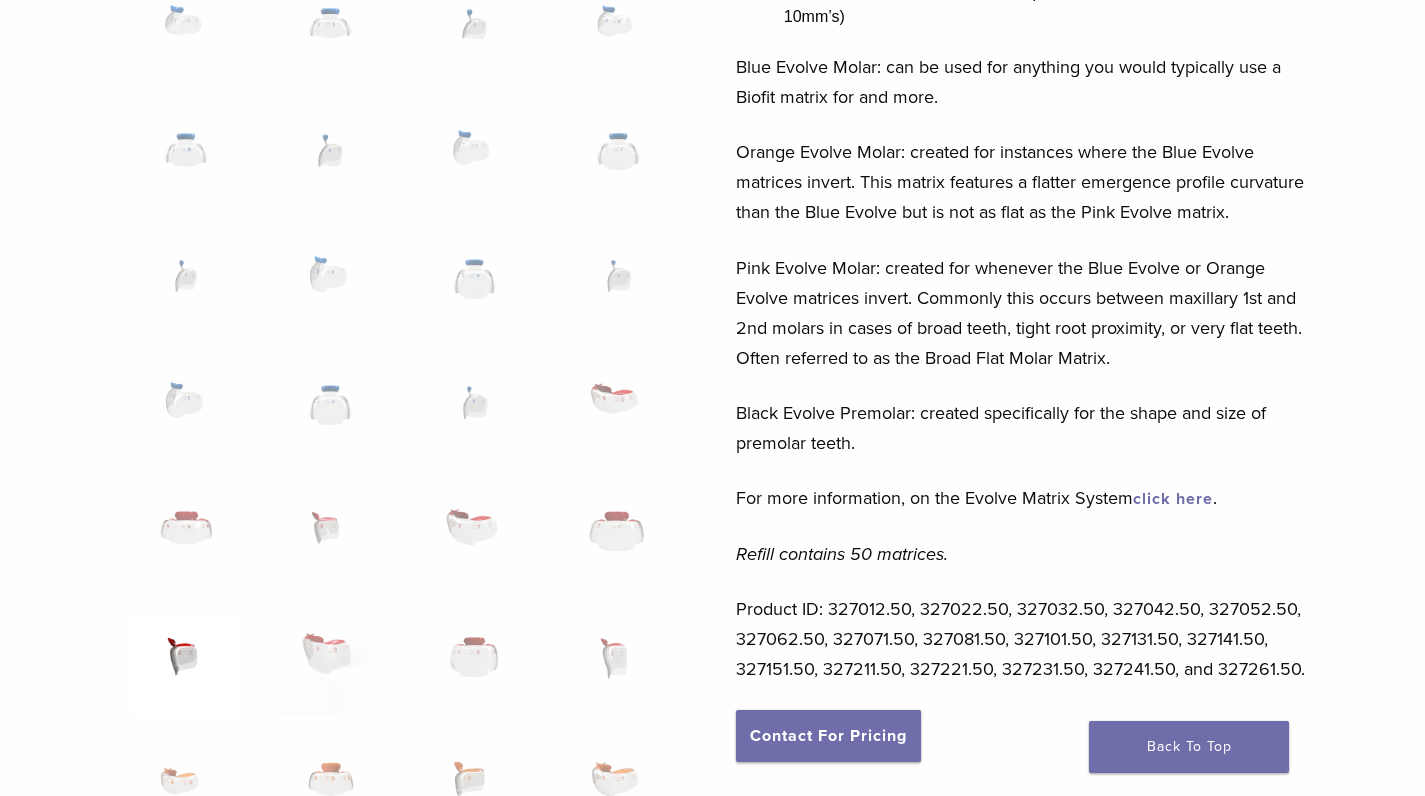 scroll, scrollTop: 578, scrollLeft: 2, axis: both 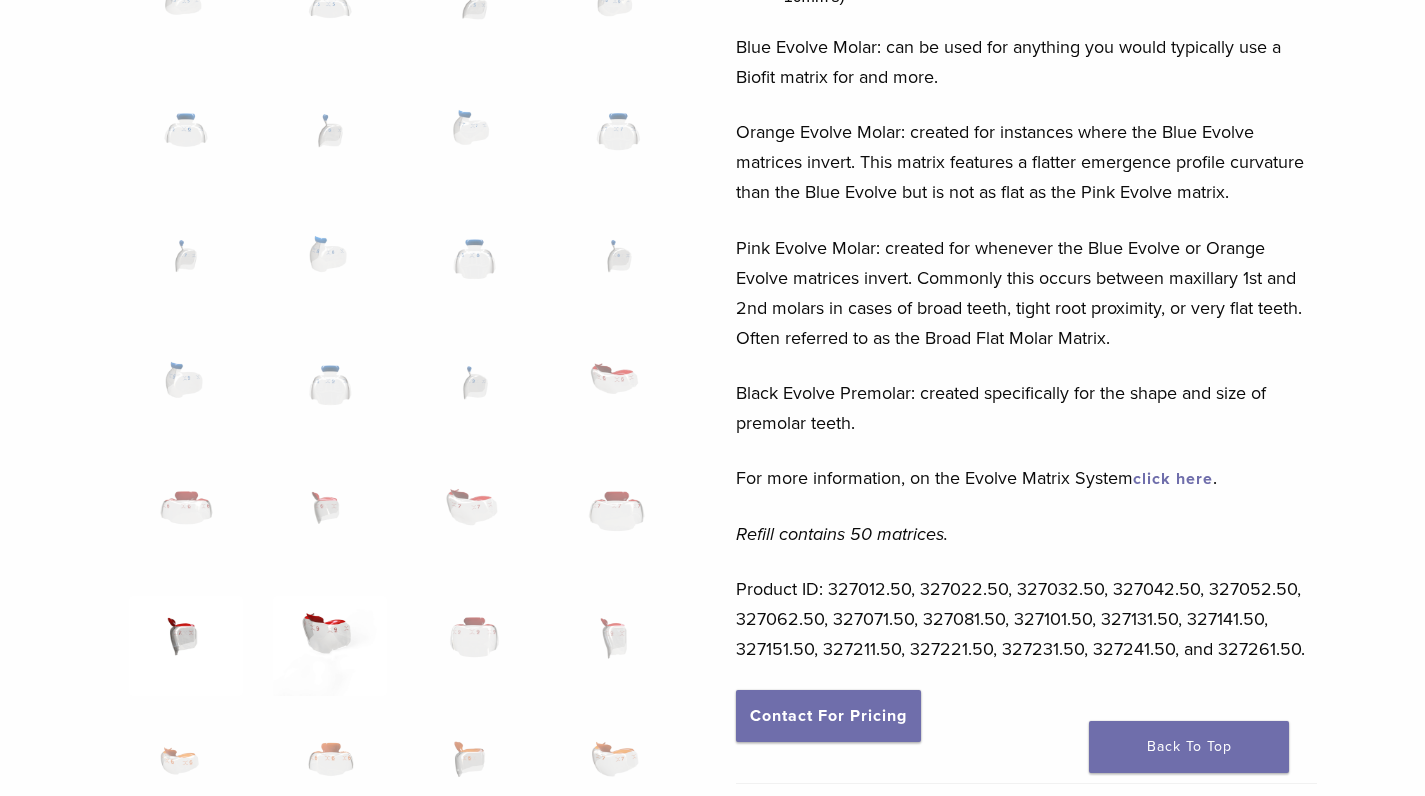 click at bounding box center [330, 646] 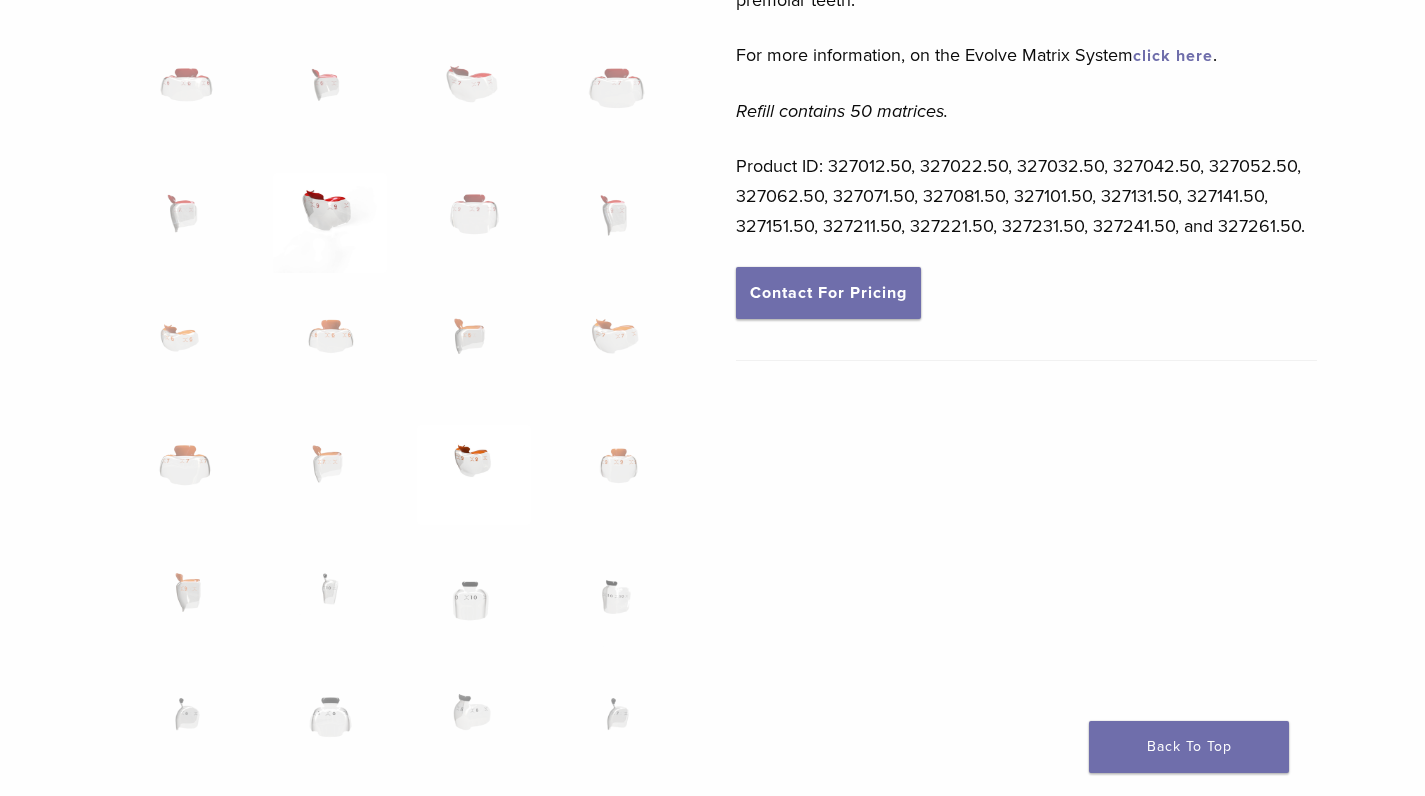 scroll, scrollTop: 1003, scrollLeft: 2, axis: both 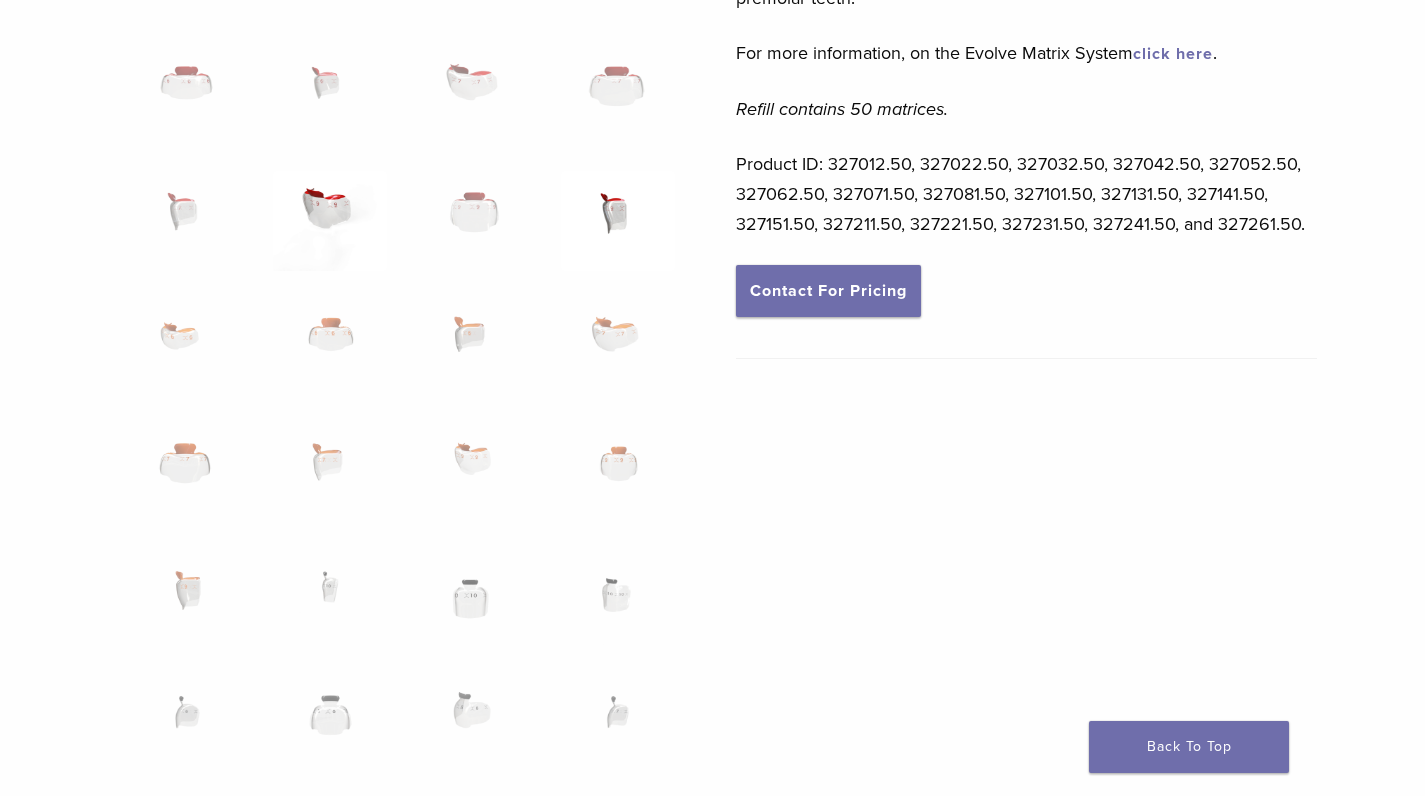 click at bounding box center (618, 221) 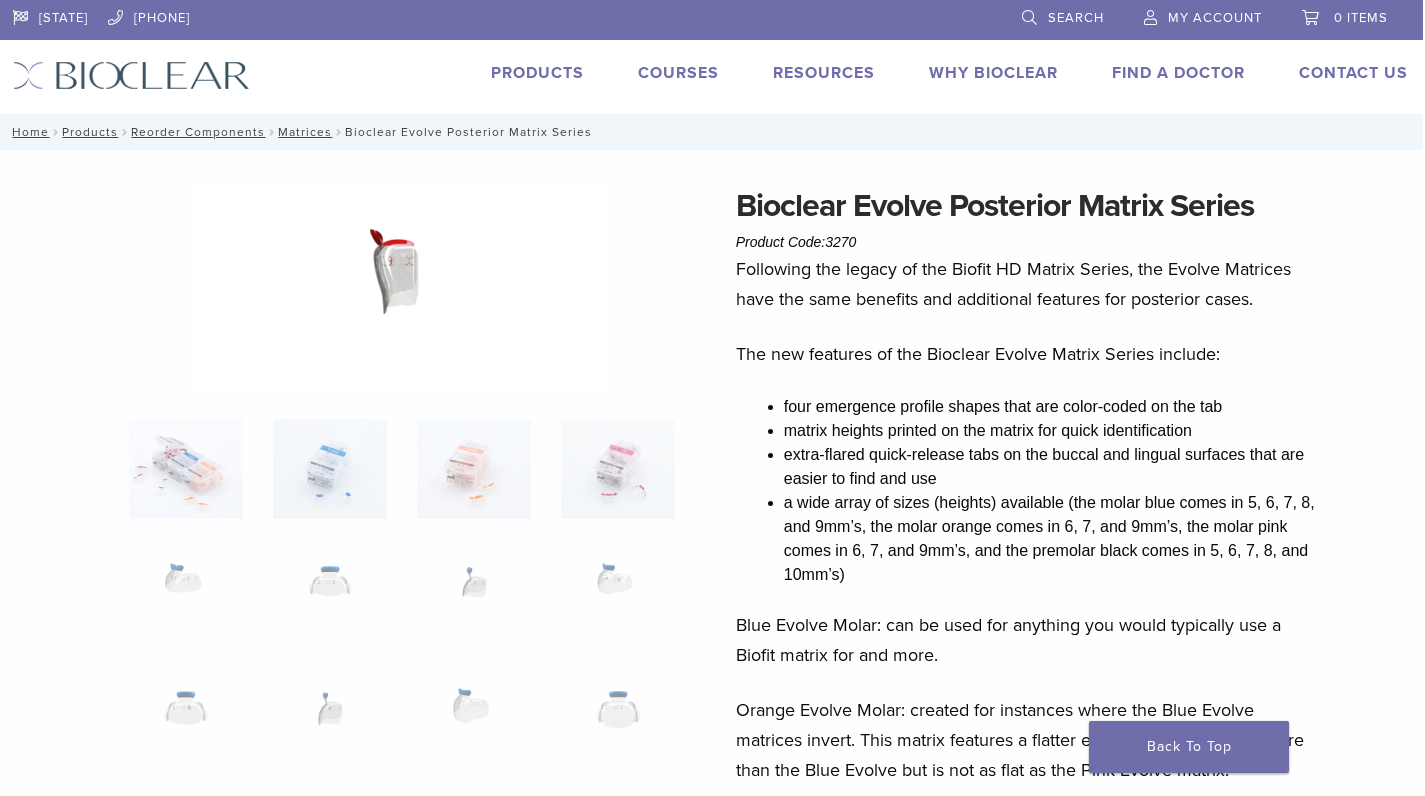 scroll, scrollTop: 0, scrollLeft: 2, axis: horizontal 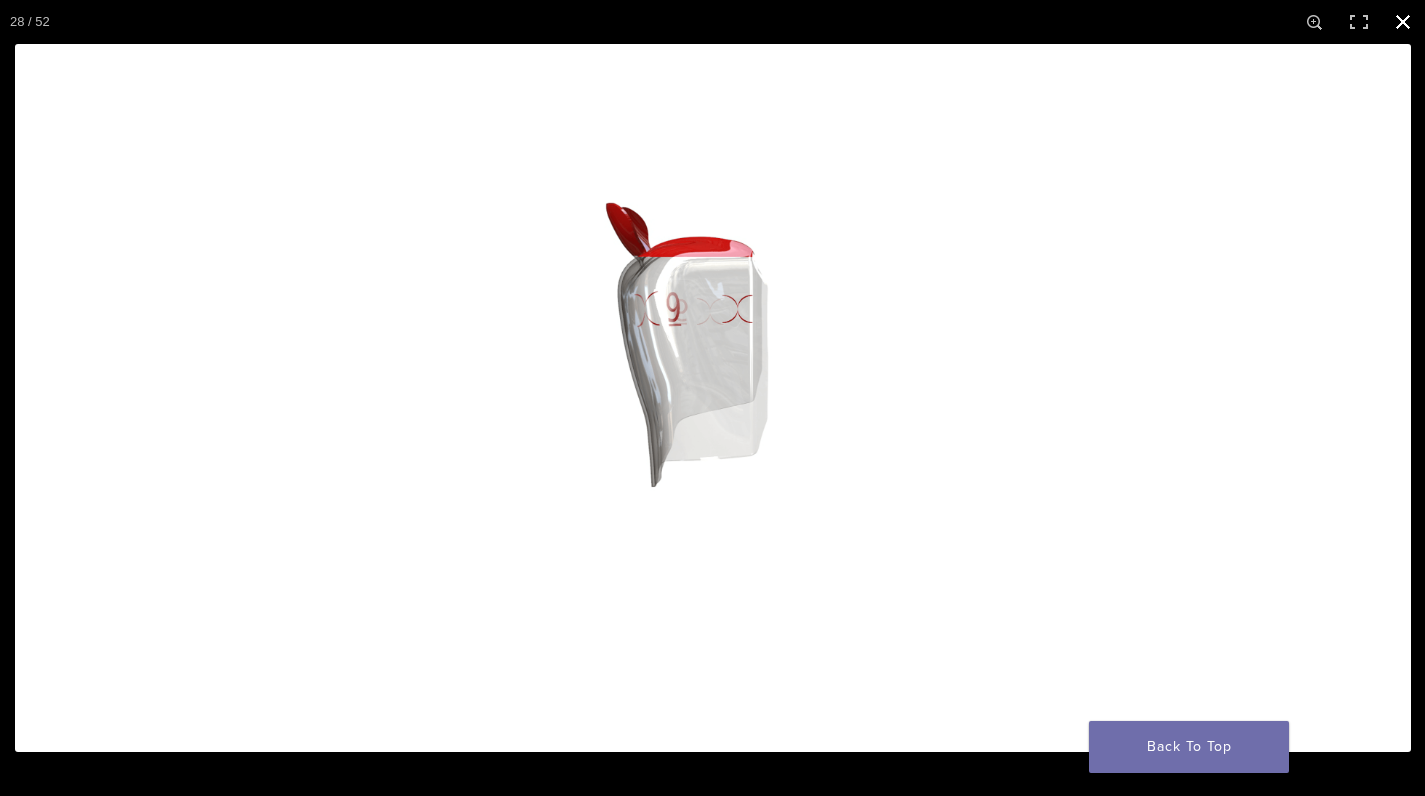 click at bounding box center (1403, 22) 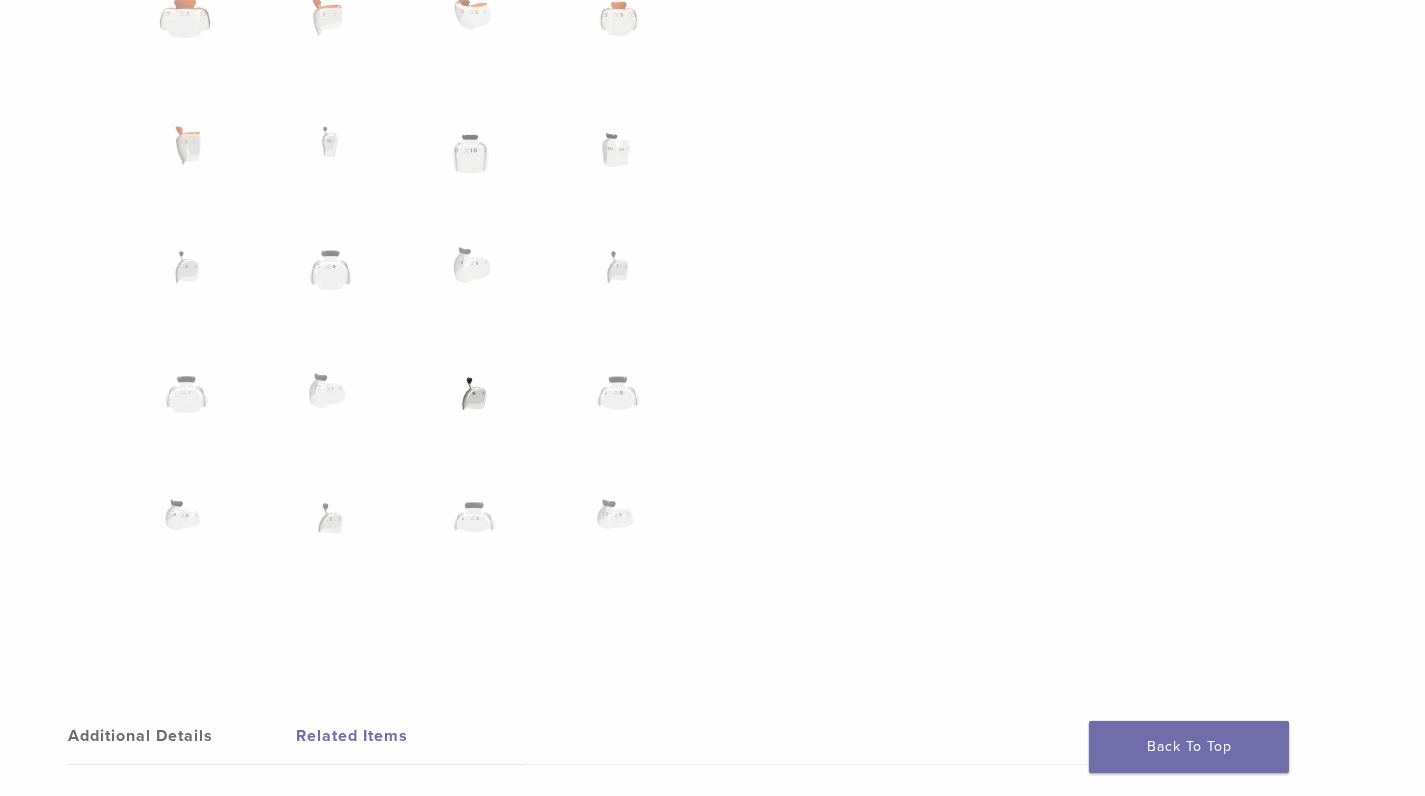 scroll, scrollTop: 1449, scrollLeft: 2, axis: both 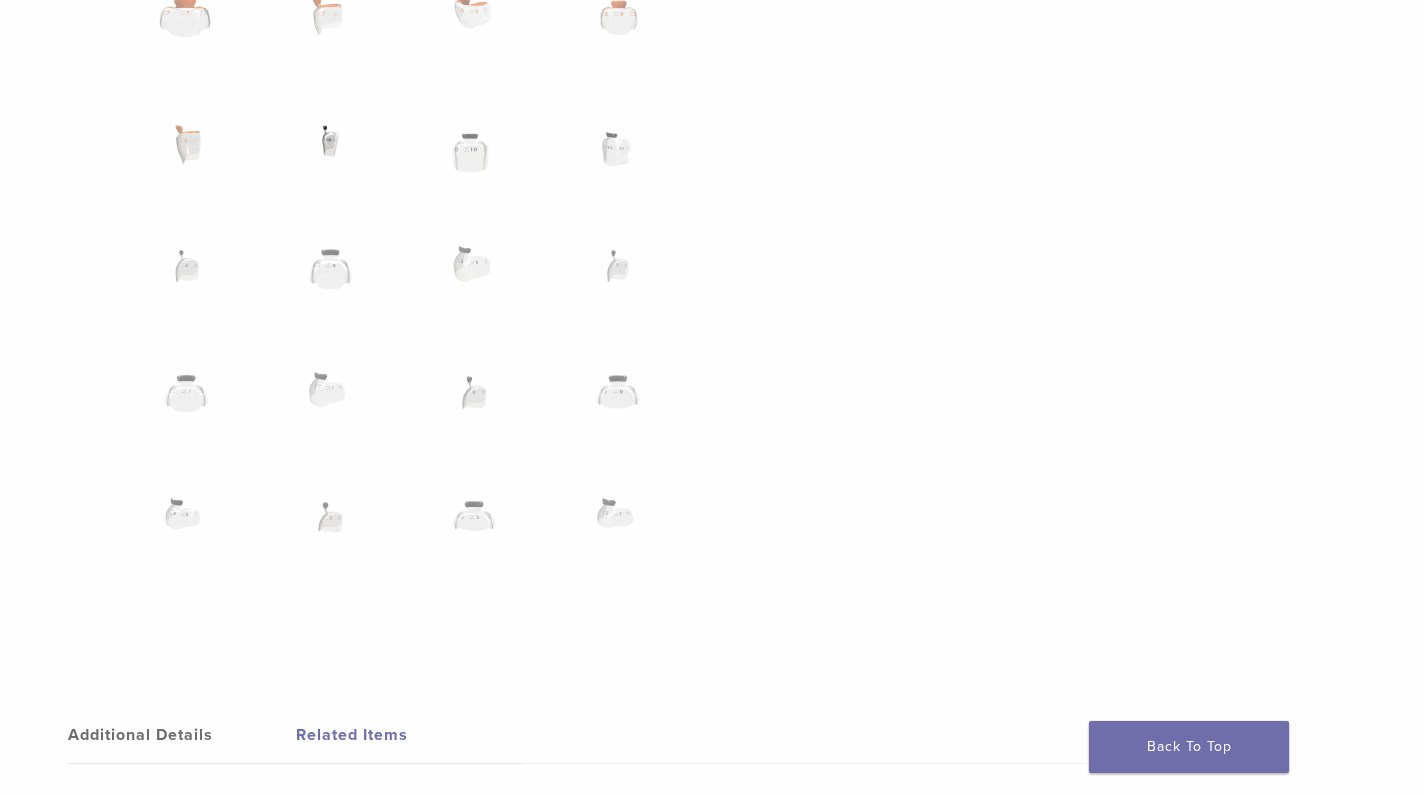 click at bounding box center (330, 153) 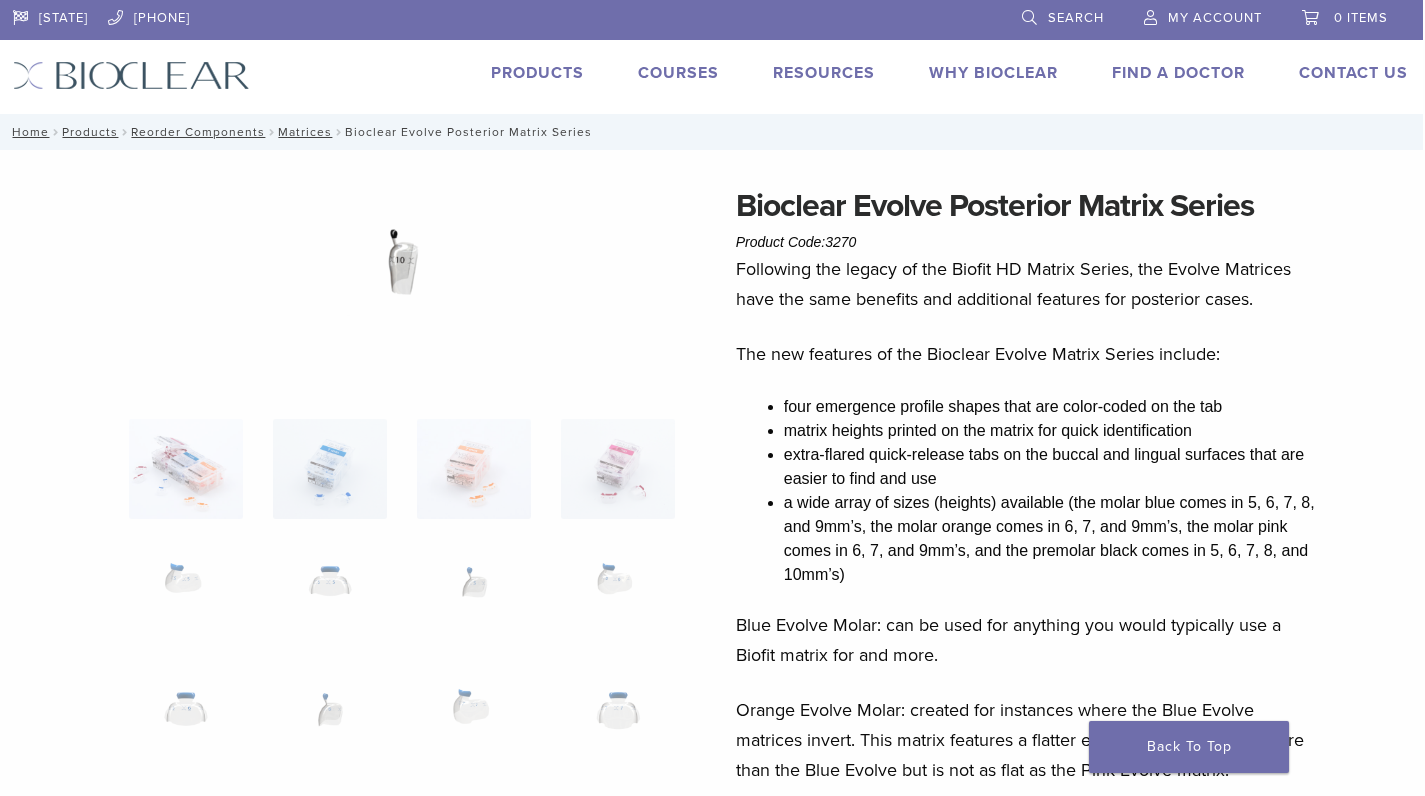 scroll, scrollTop: 0, scrollLeft: 2, axis: horizontal 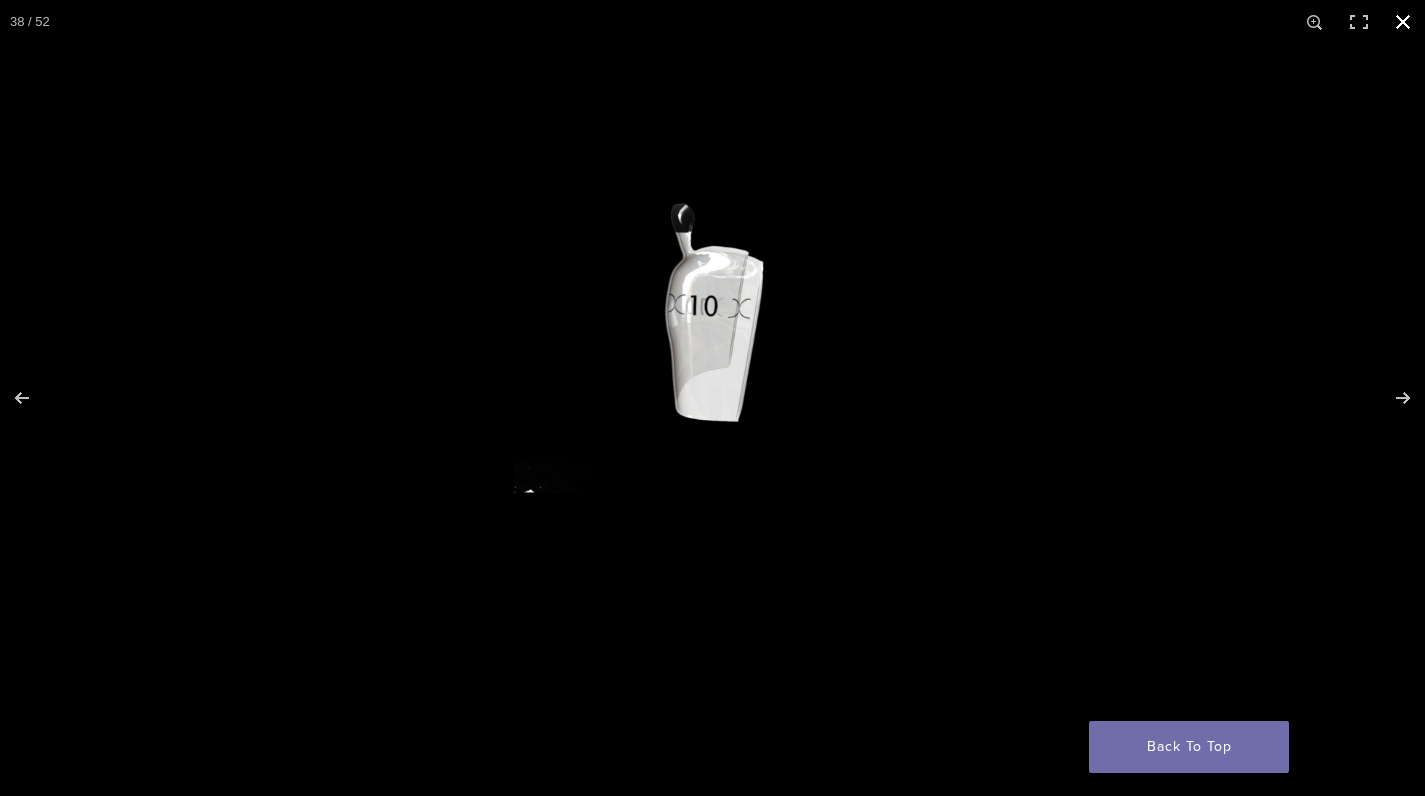 click at bounding box center (1403, 22) 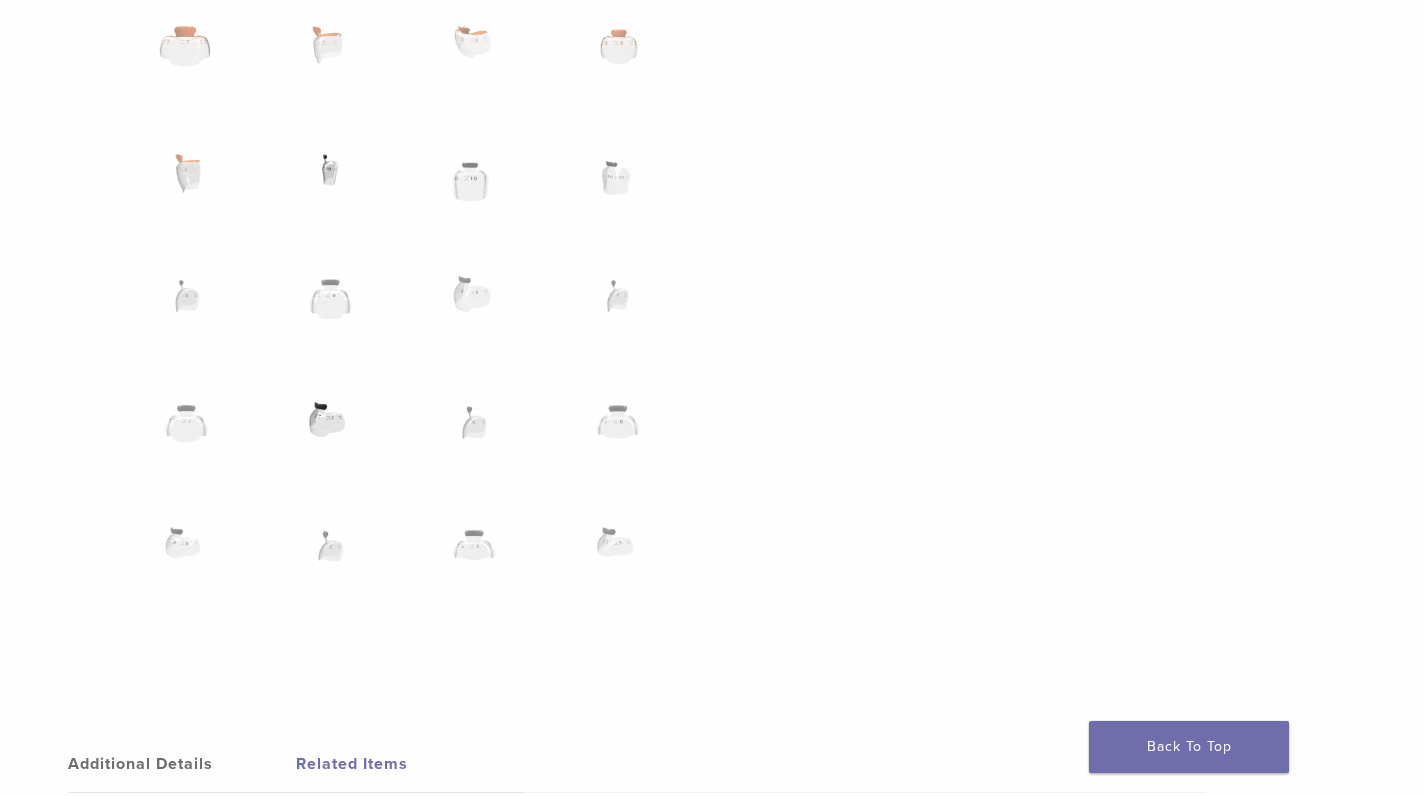 scroll, scrollTop: 1268, scrollLeft: 2, axis: both 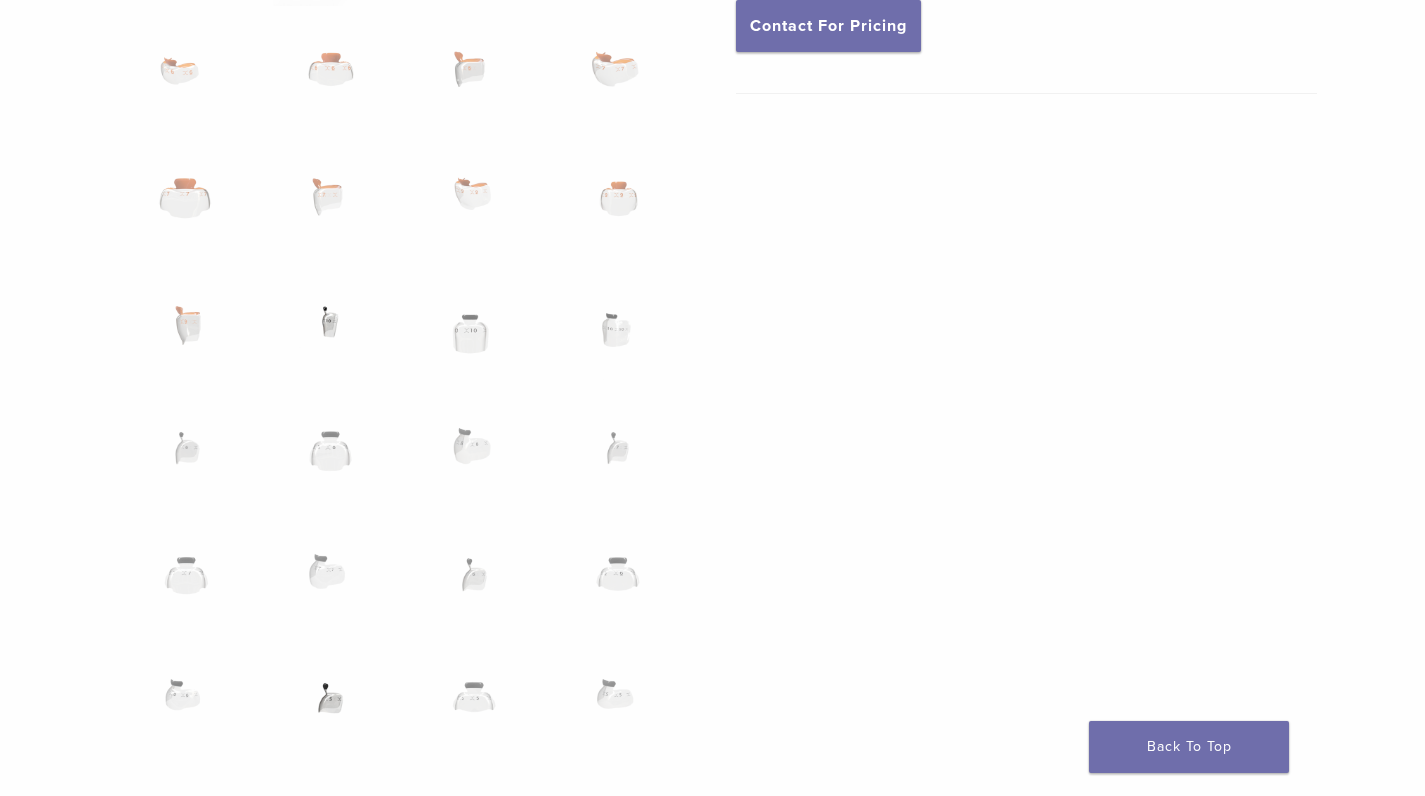 click at bounding box center [330, 711] 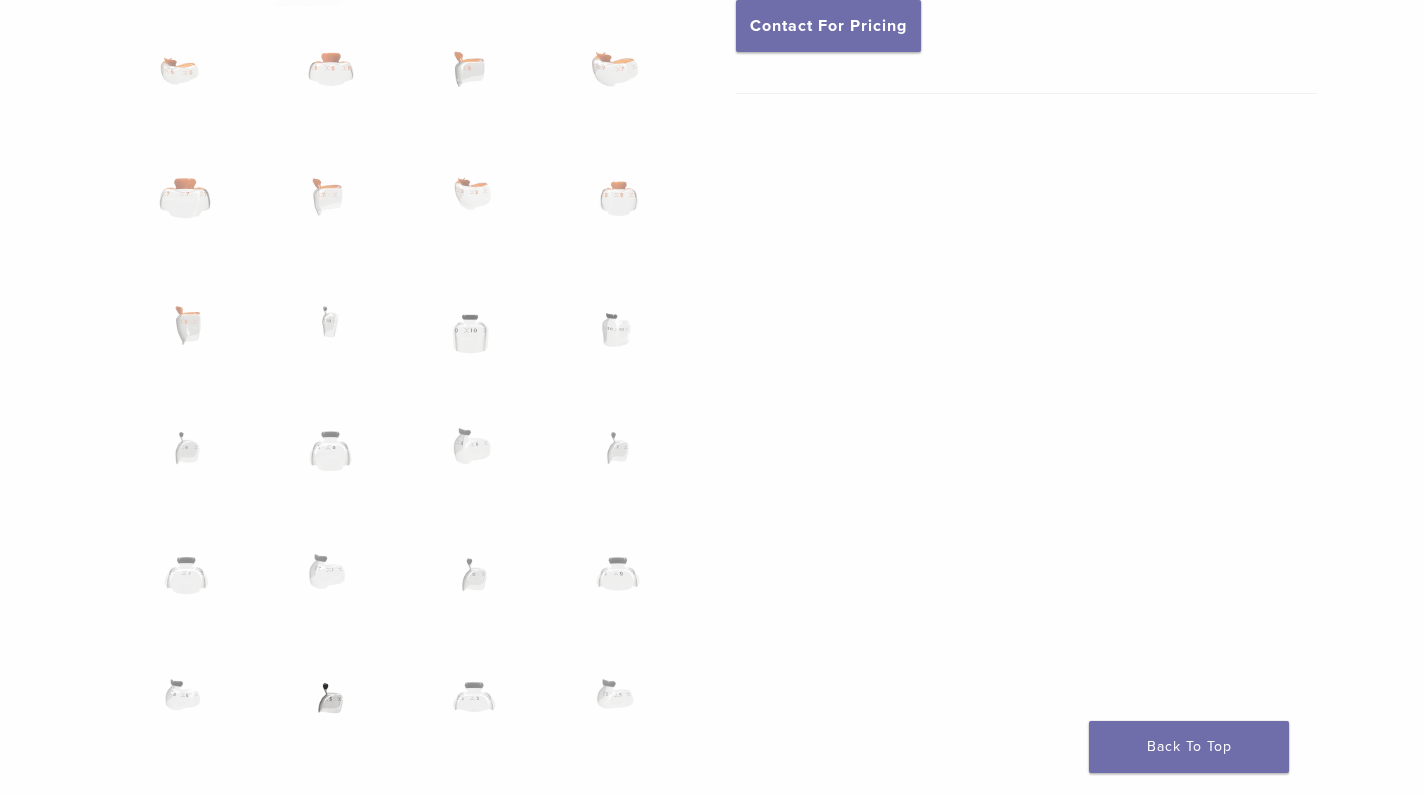 click at bounding box center [330, 711] 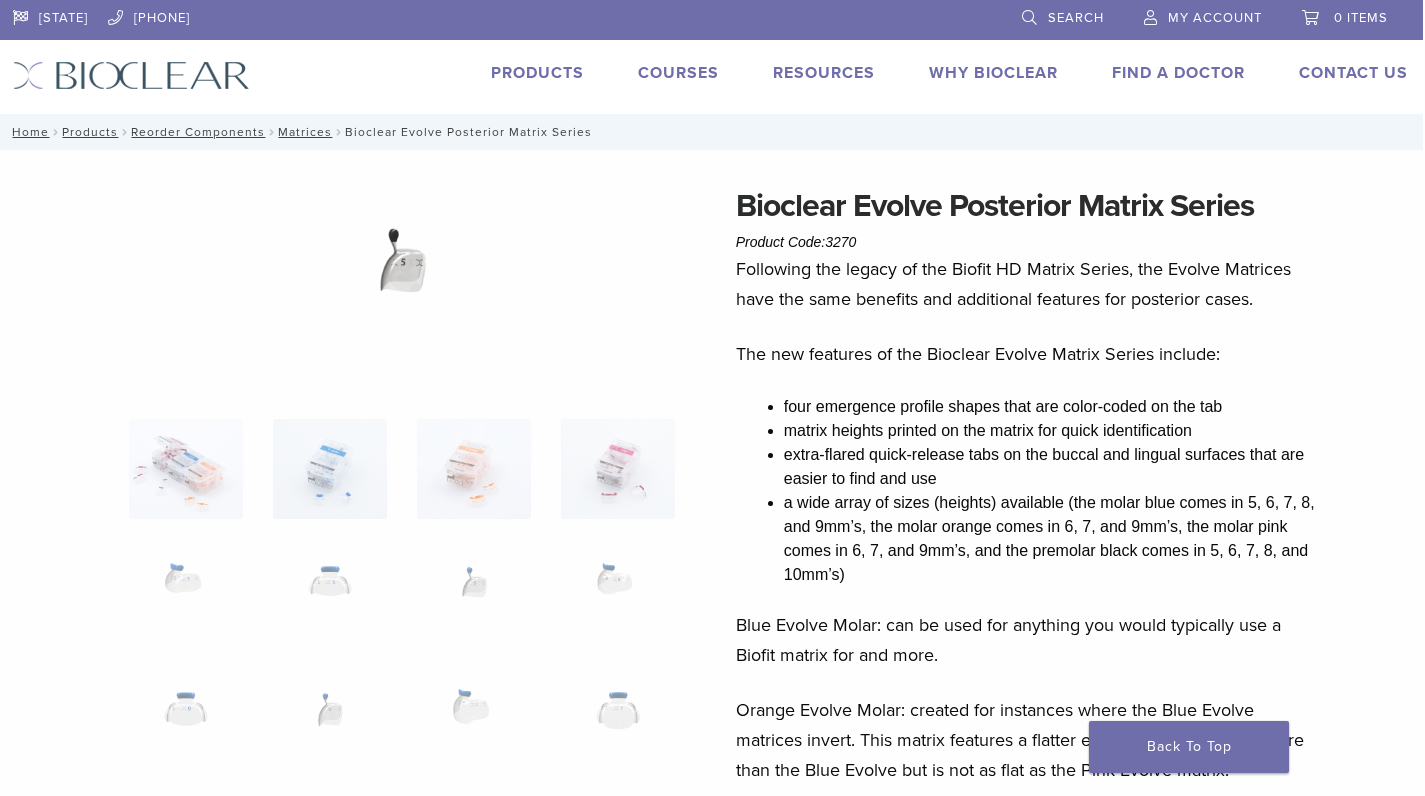 scroll, scrollTop: 0, scrollLeft: 2, axis: horizontal 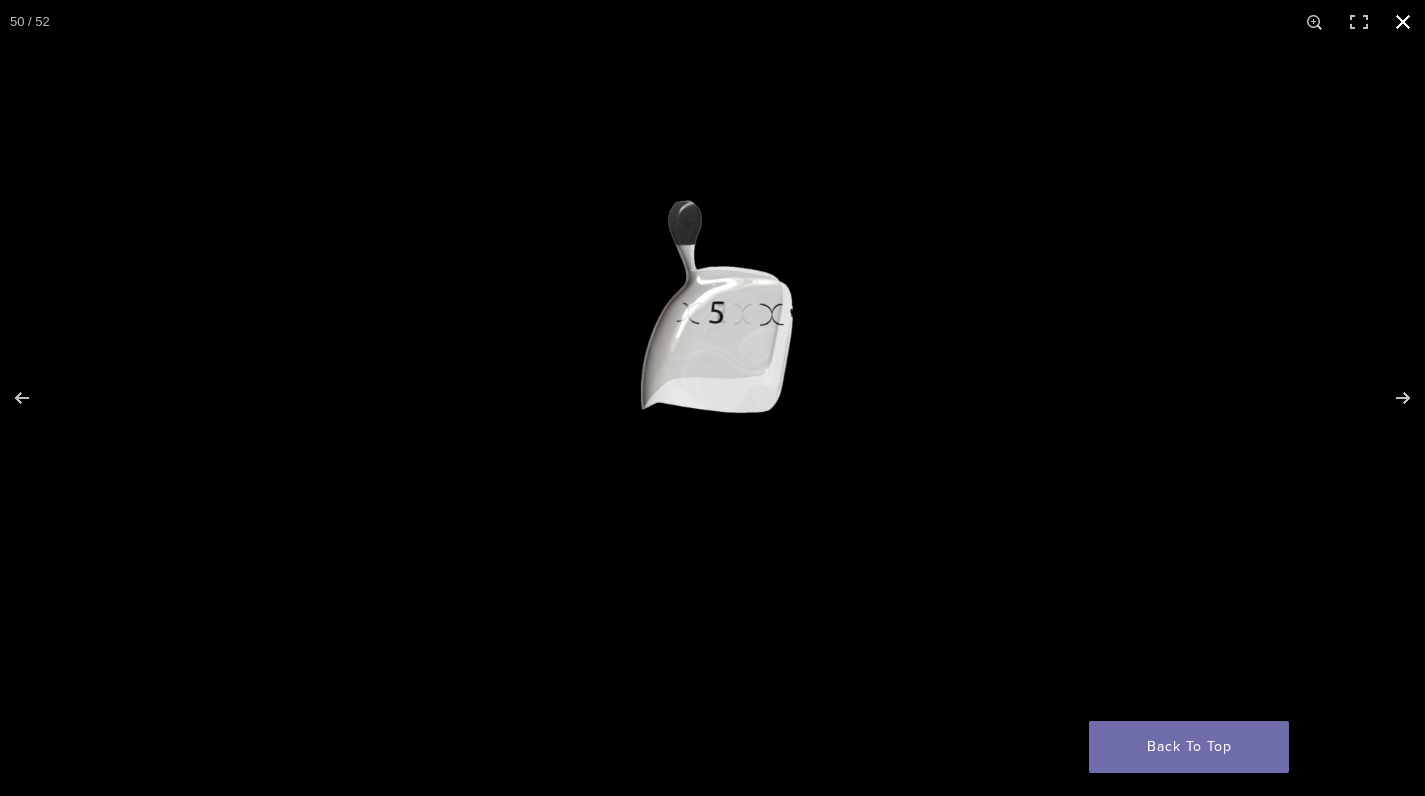 click at bounding box center (1403, 22) 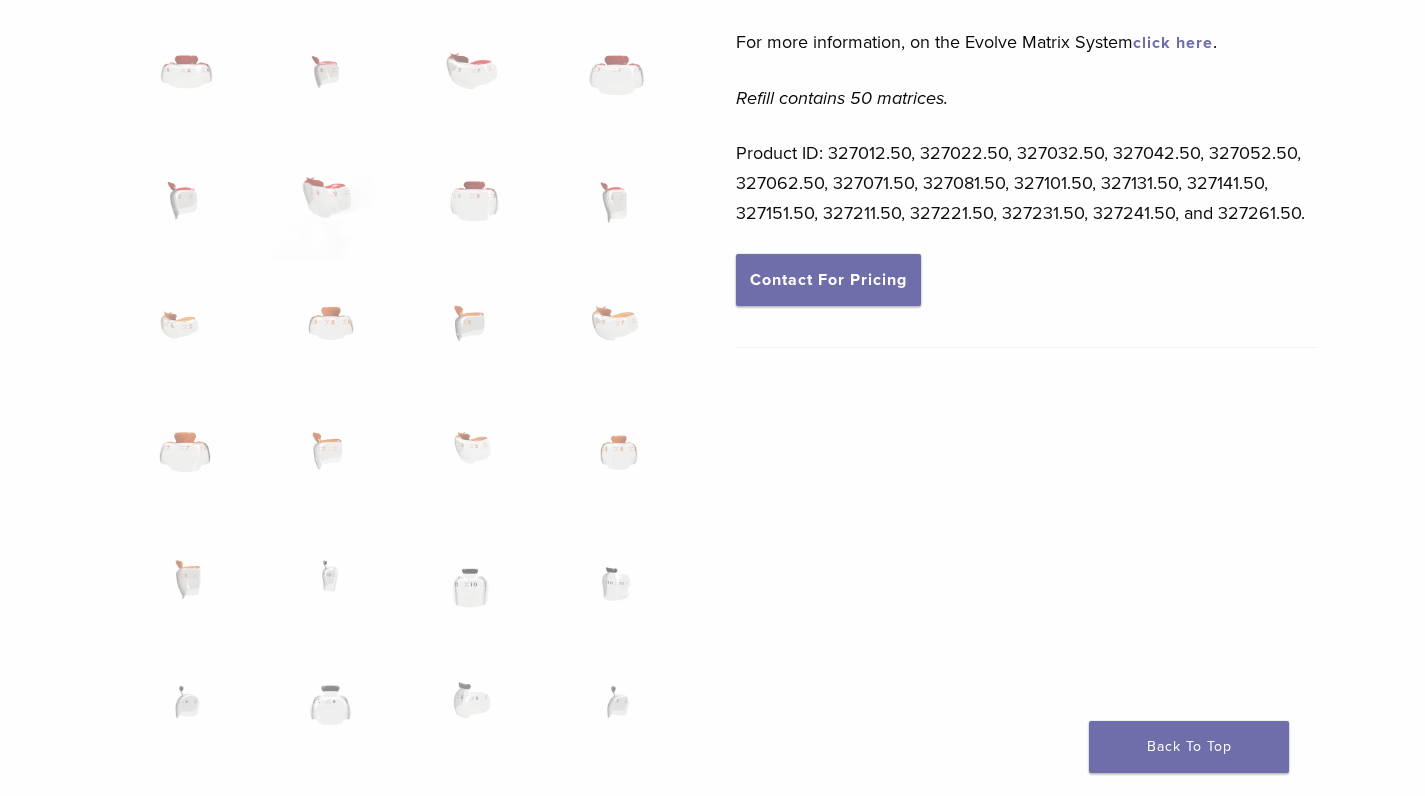 scroll, scrollTop: 1002, scrollLeft: 2, axis: both 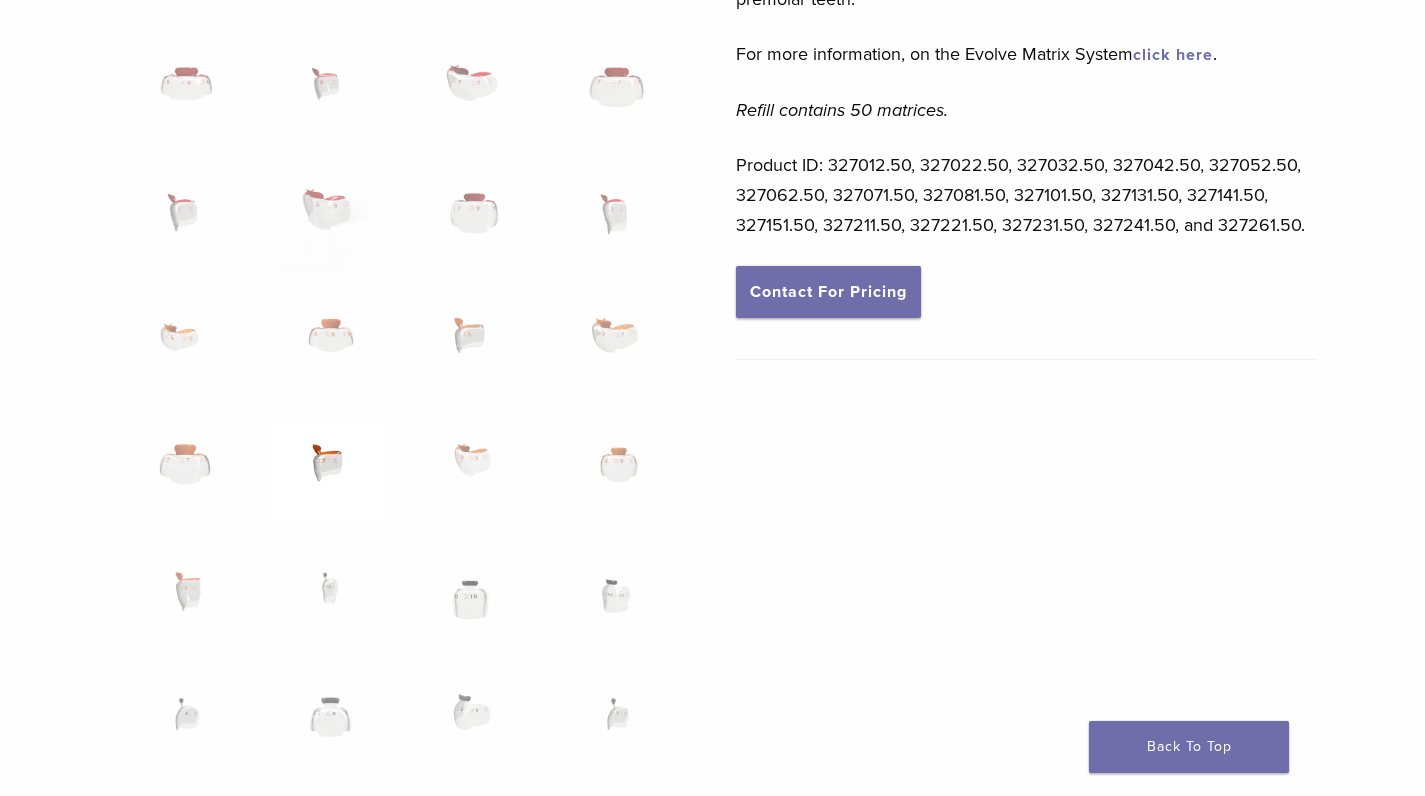 click at bounding box center (330, 474) 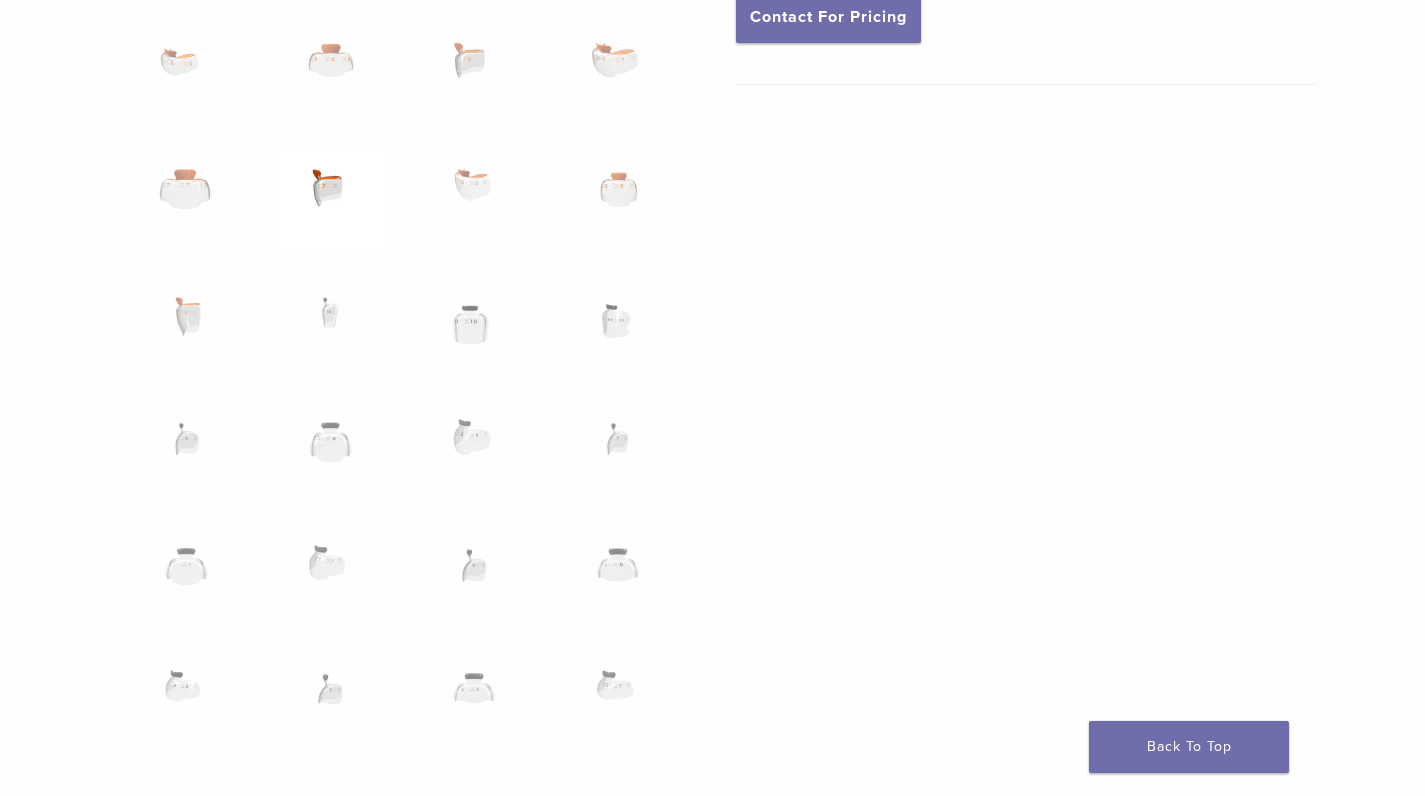 scroll, scrollTop: 1313, scrollLeft: 2, axis: both 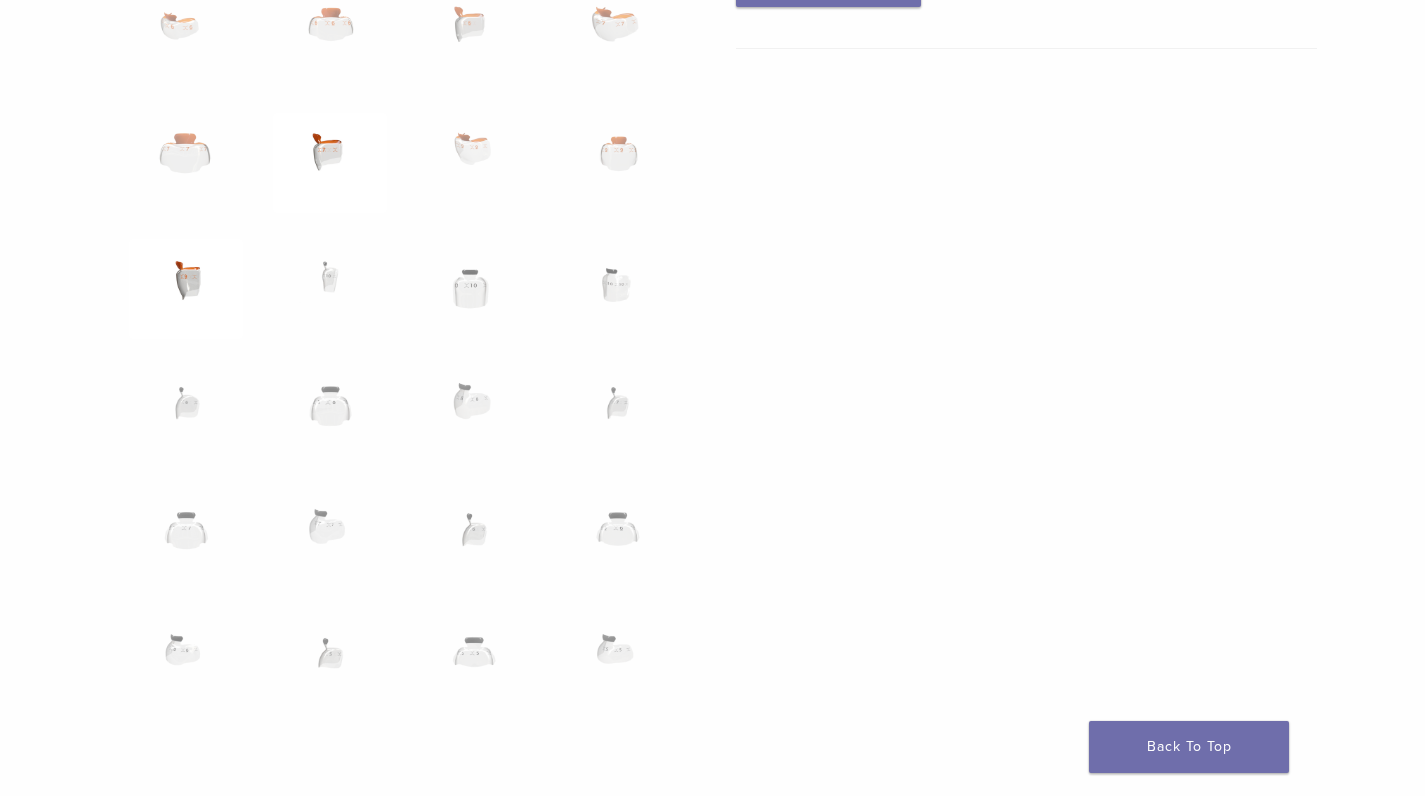 click at bounding box center [186, 289] 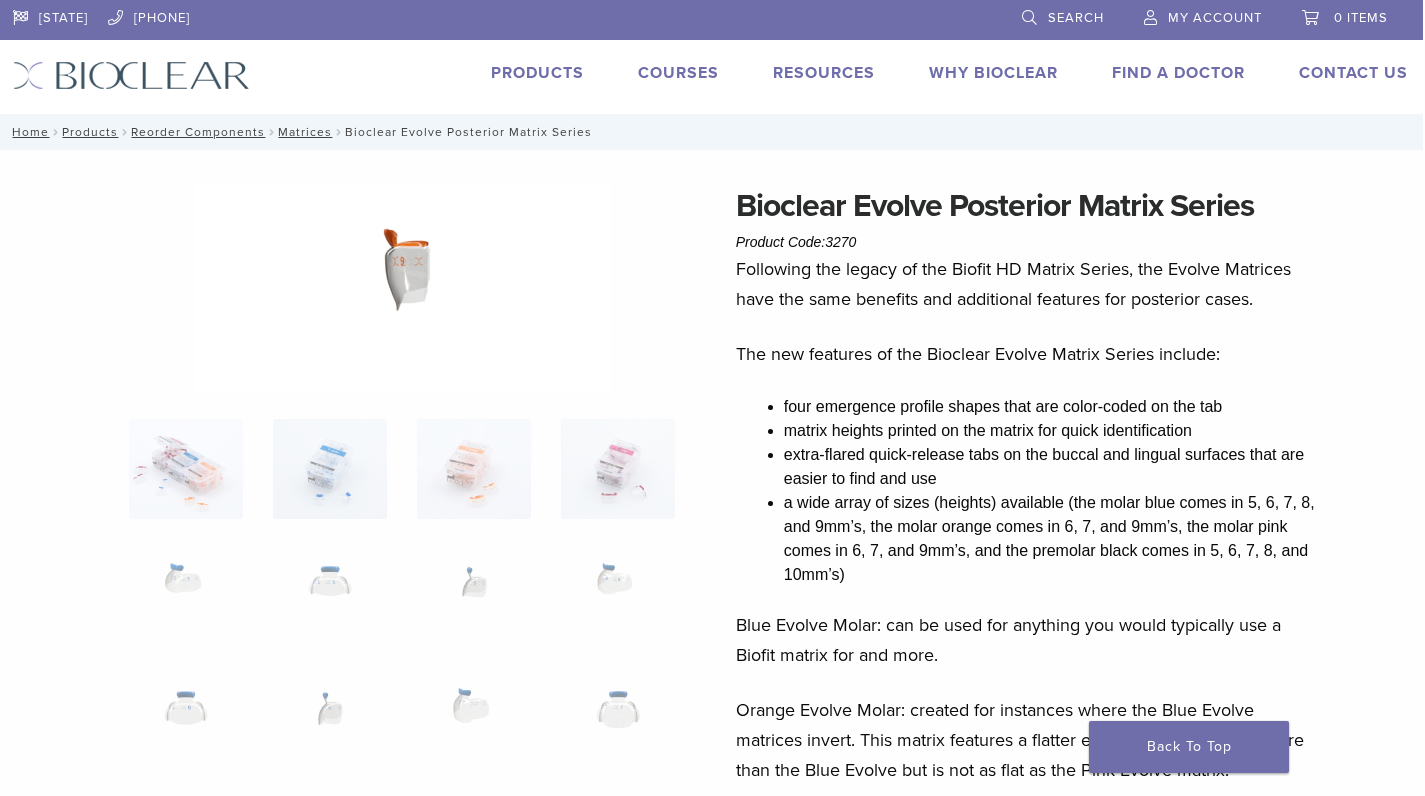 scroll, scrollTop: 0, scrollLeft: 2, axis: horizontal 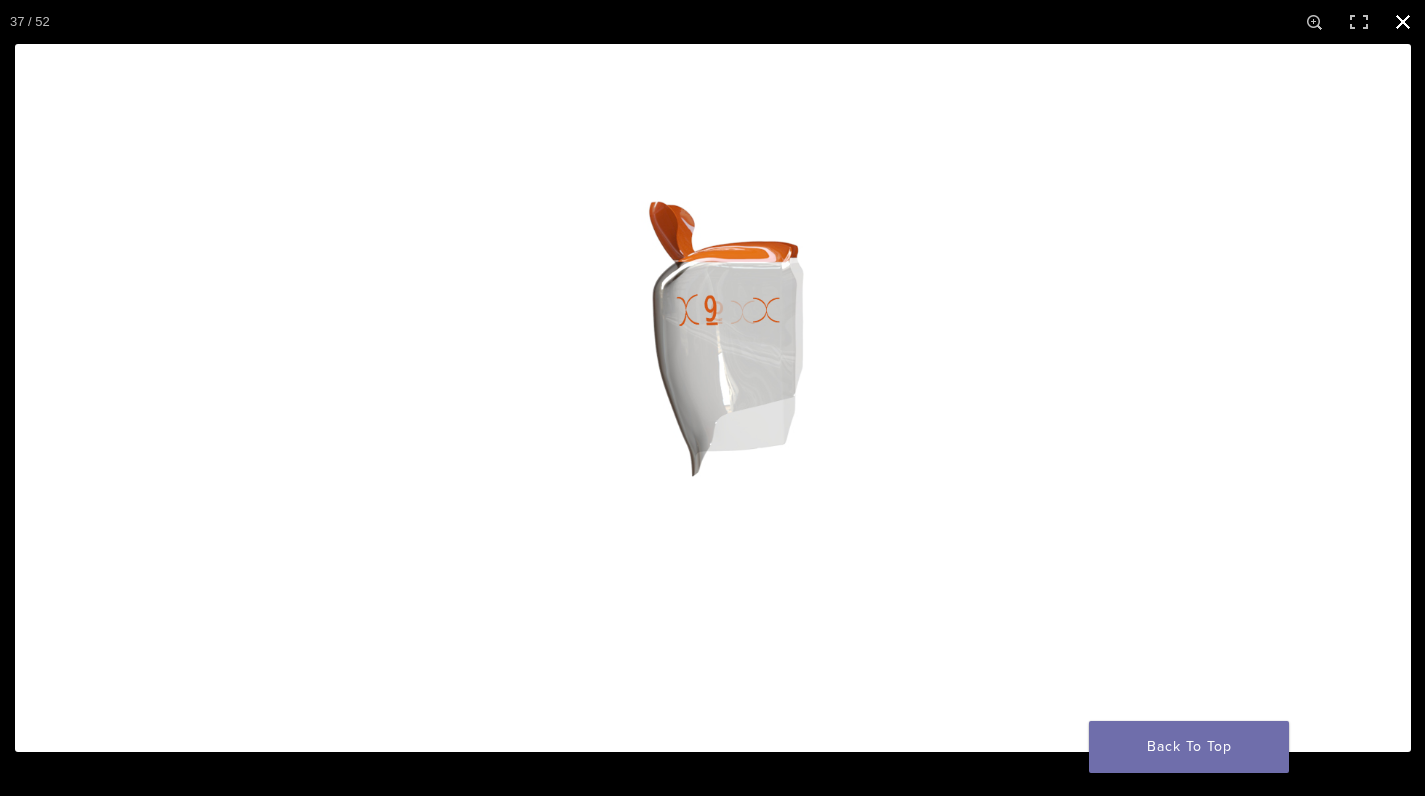 click at bounding box center (1403, 22) 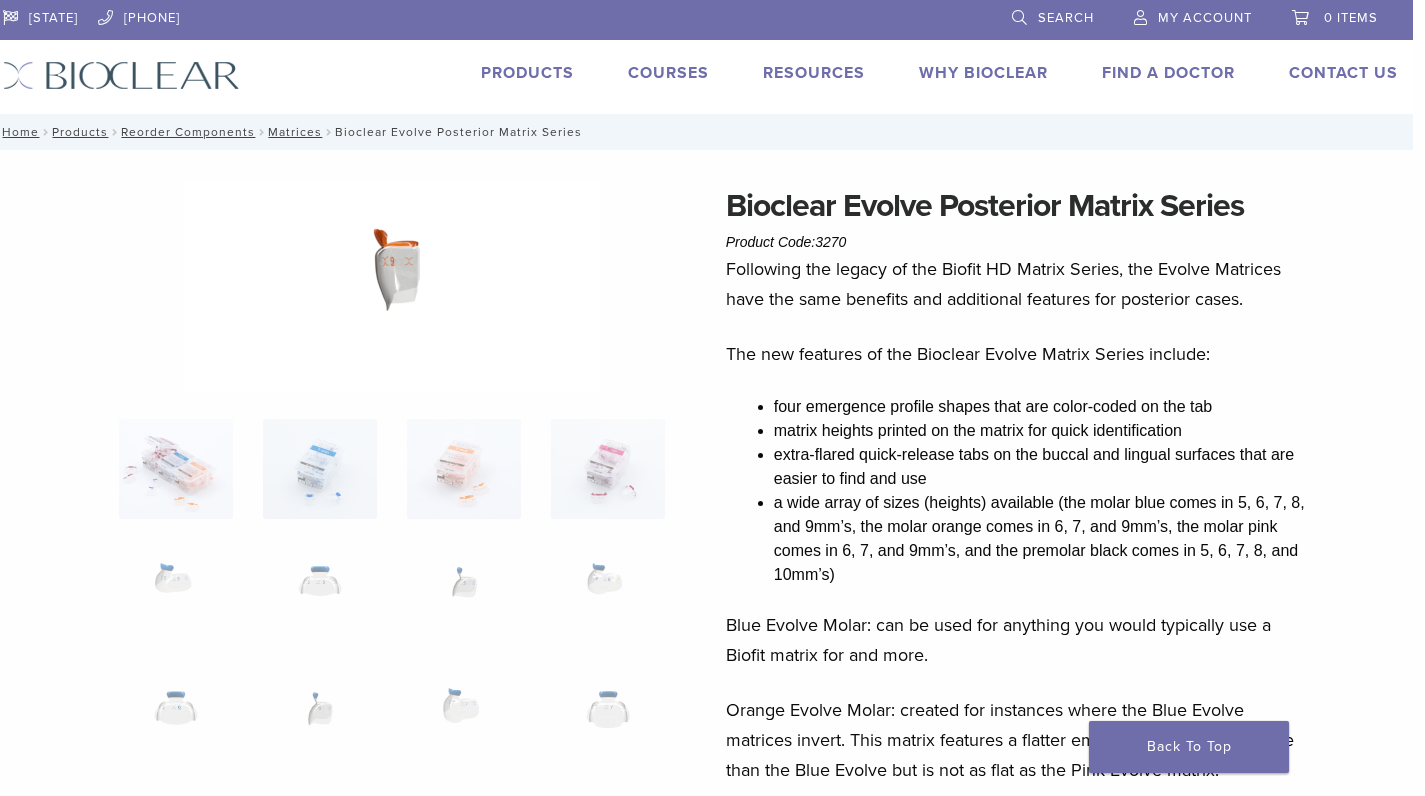 scroll, scrollTop: 0, scrollLeft: 12, axis: horizontal 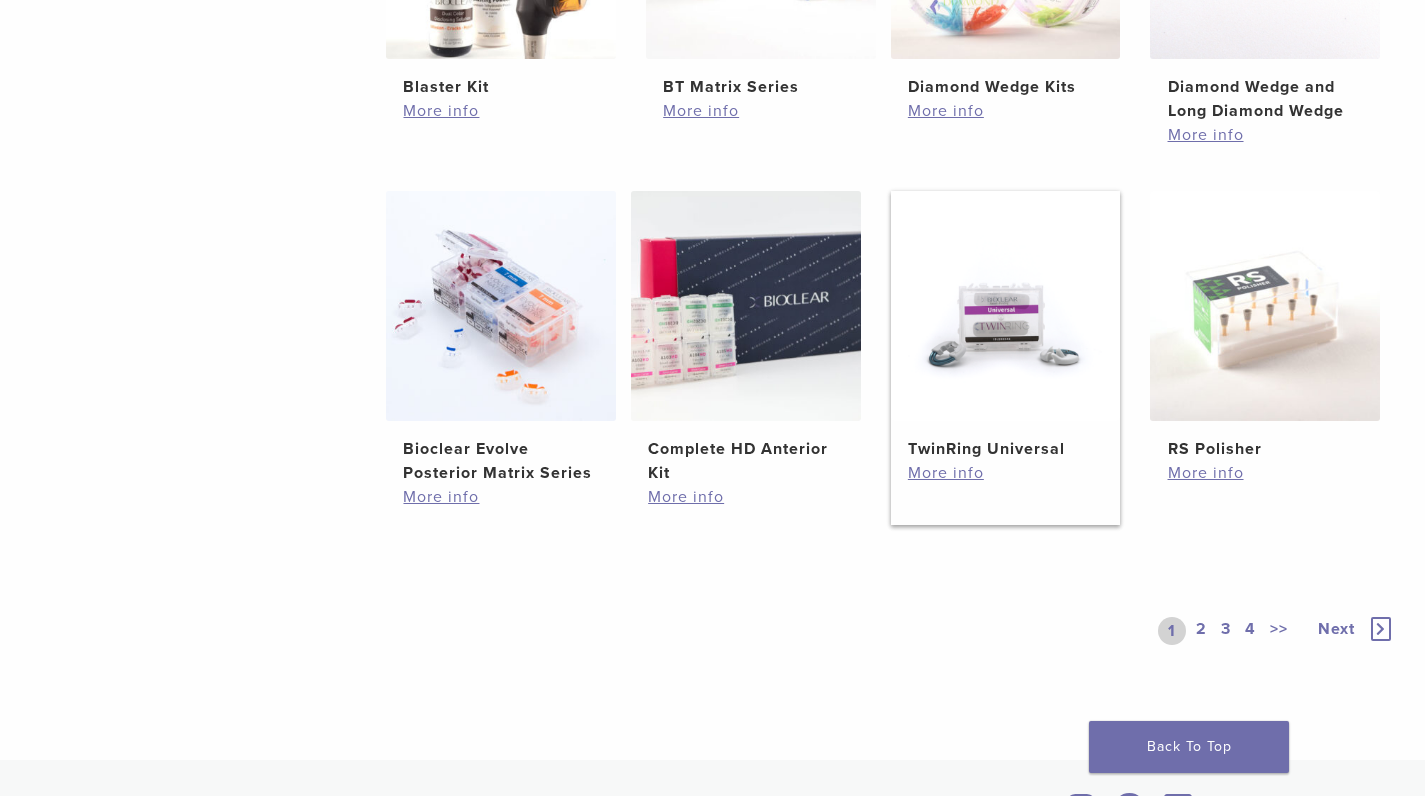 click at bounding box center [1006, 306] 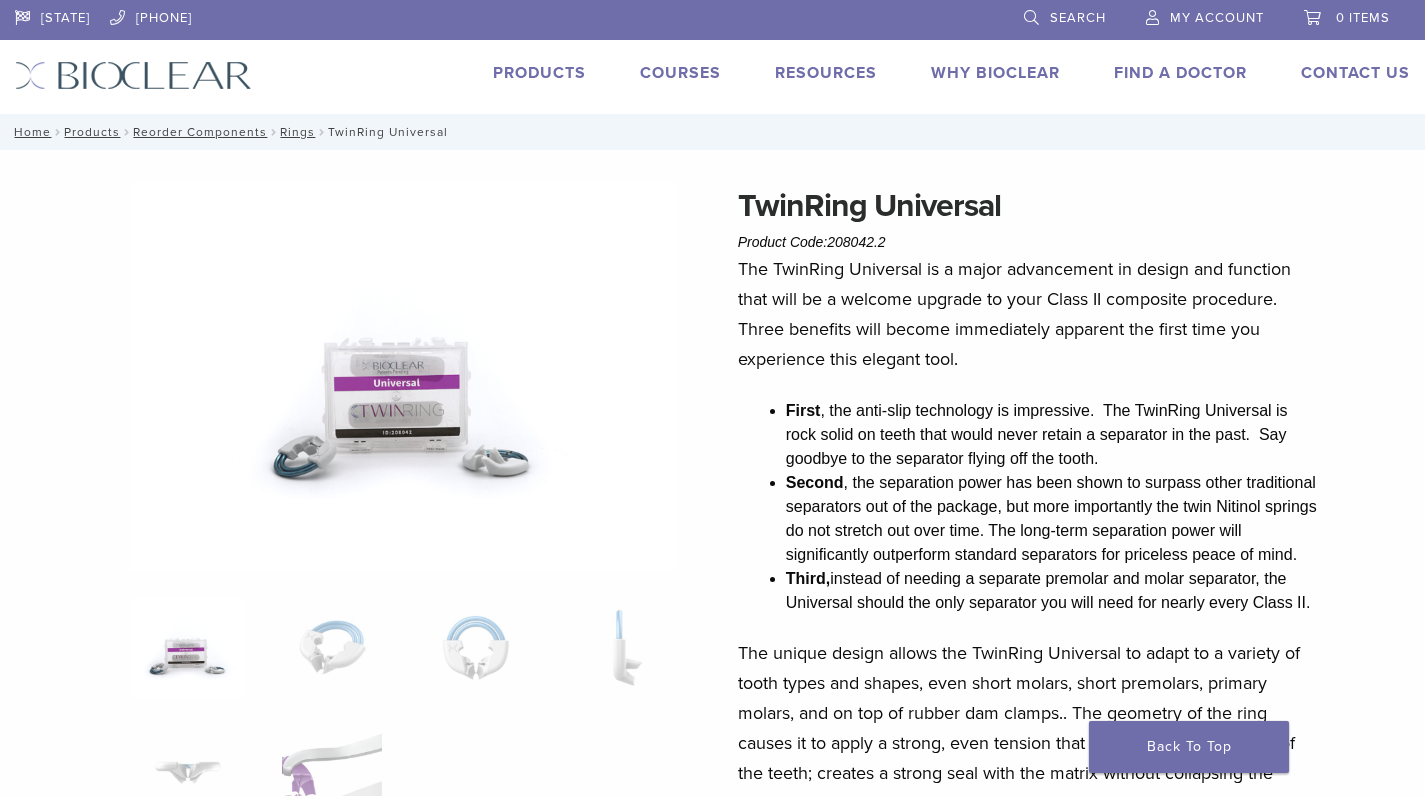 scroll, scrollTop: 0, scrollLeft: 0, axis: both 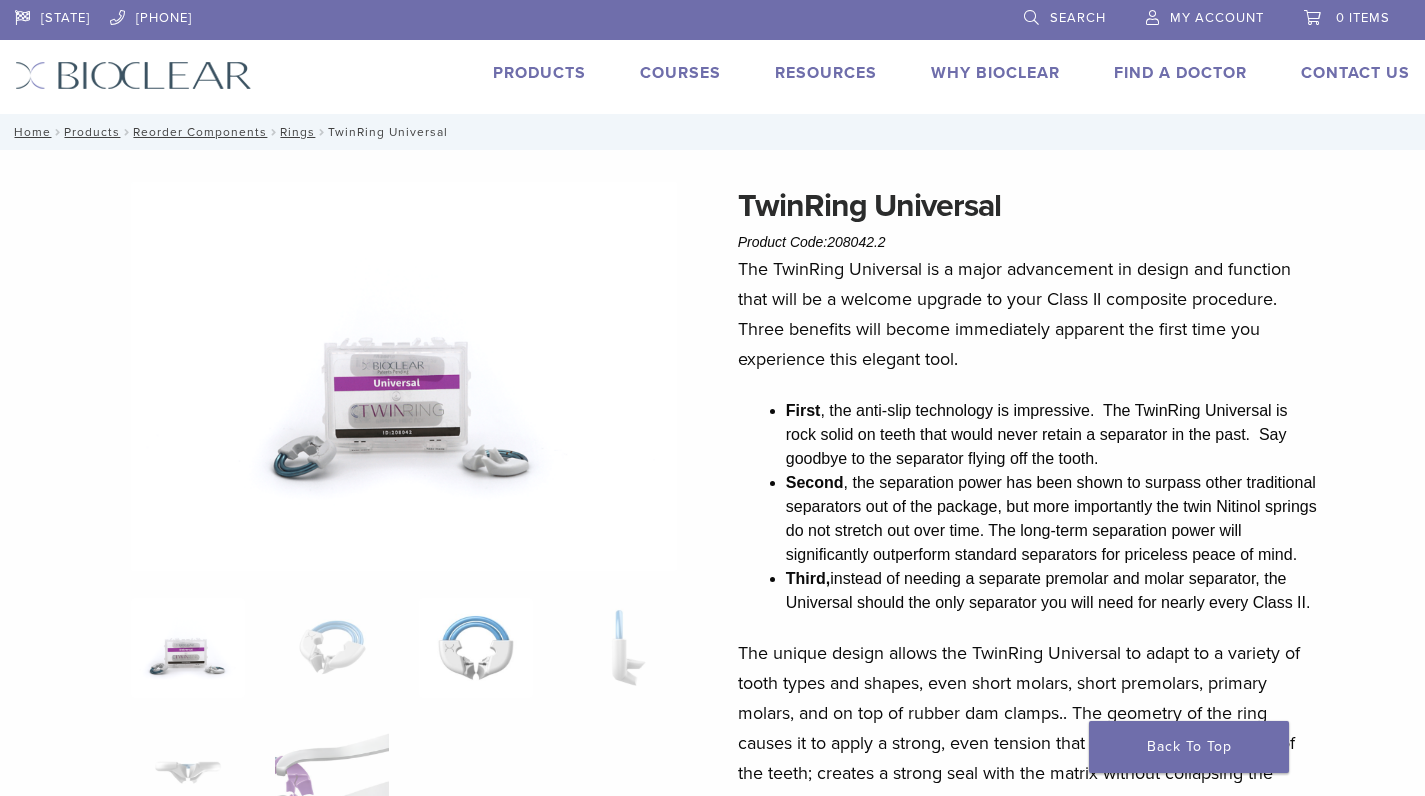 click at bounding box center [476, 648] 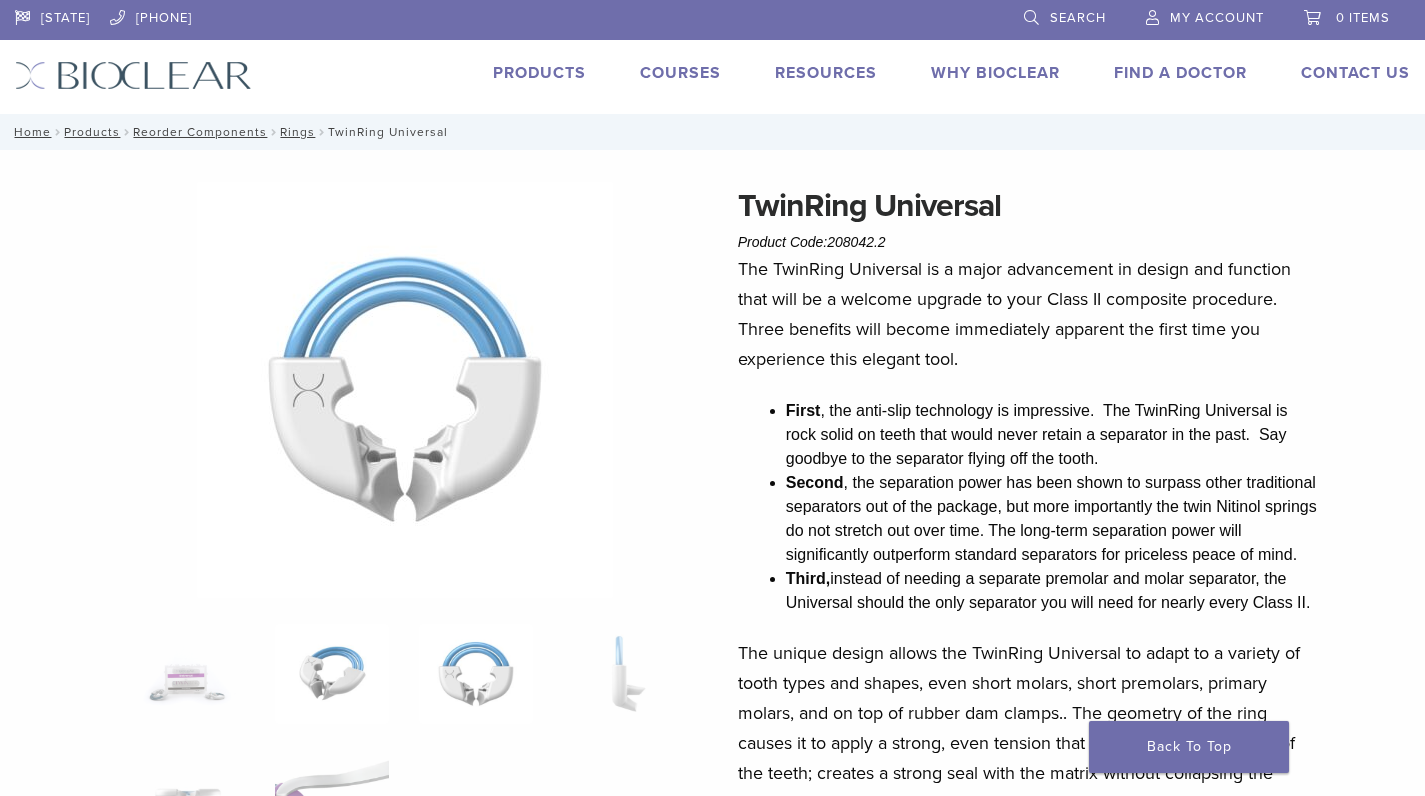 click at bounding box center (332, 674) 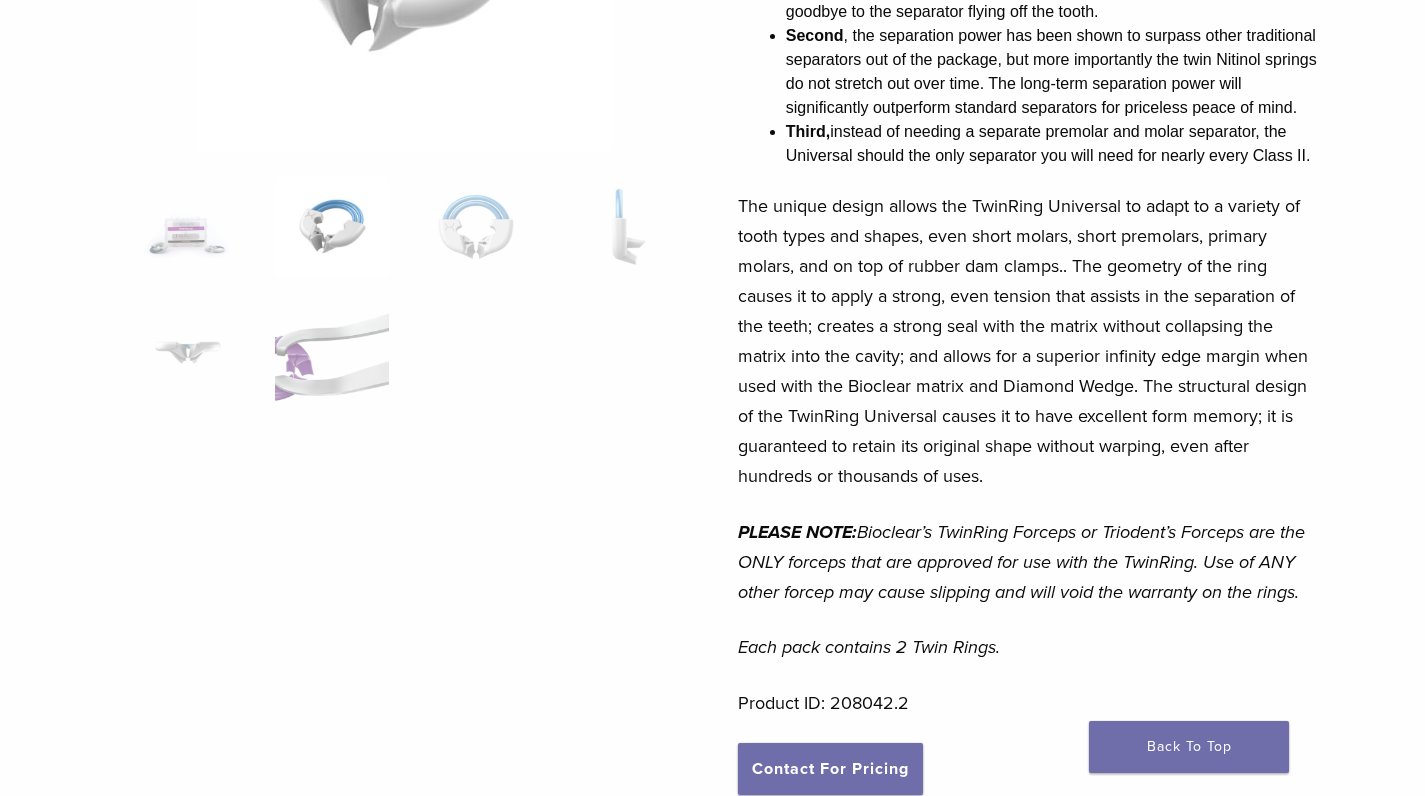scroll, scrollTop: 444, scrollLeft: 0, axis: vertical 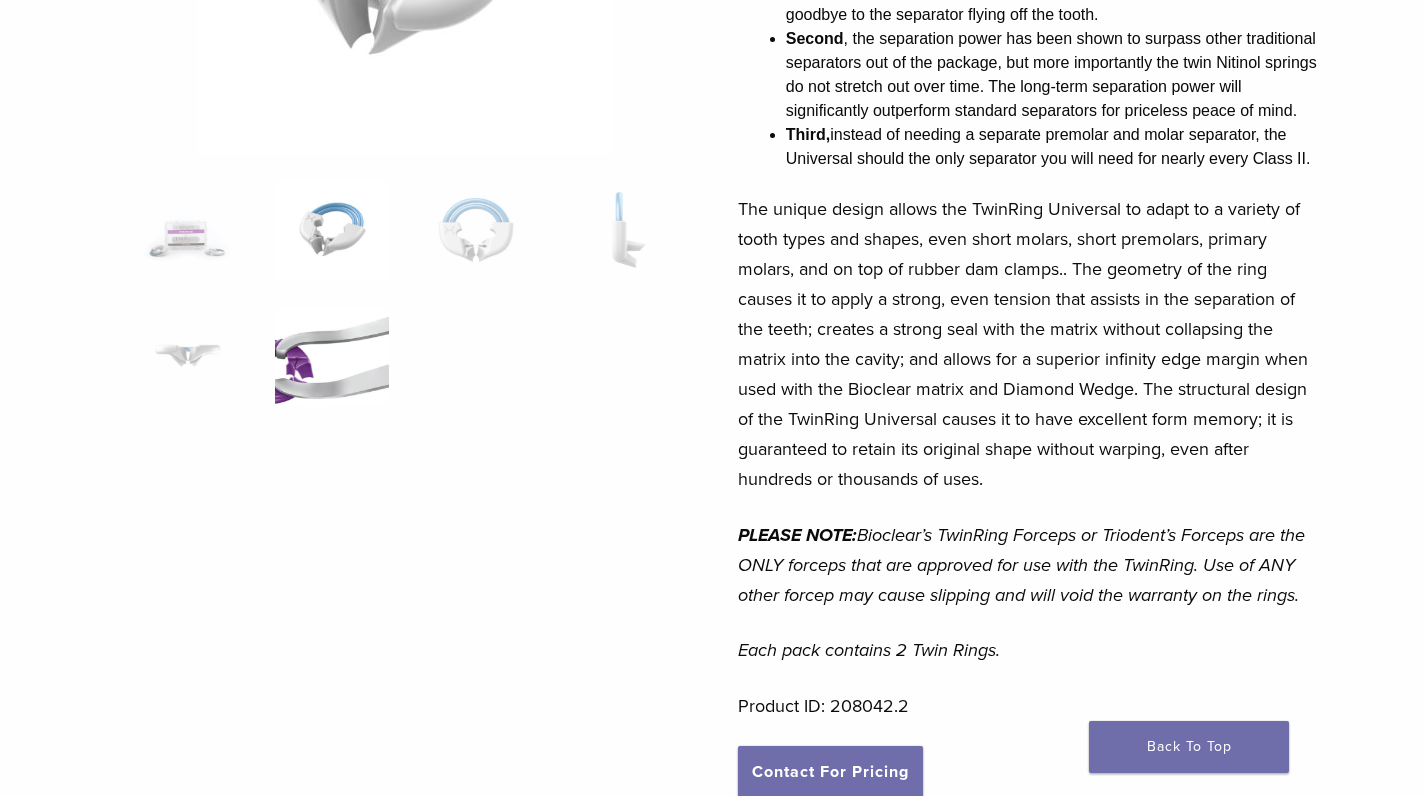click at bounding box center (332, 356) 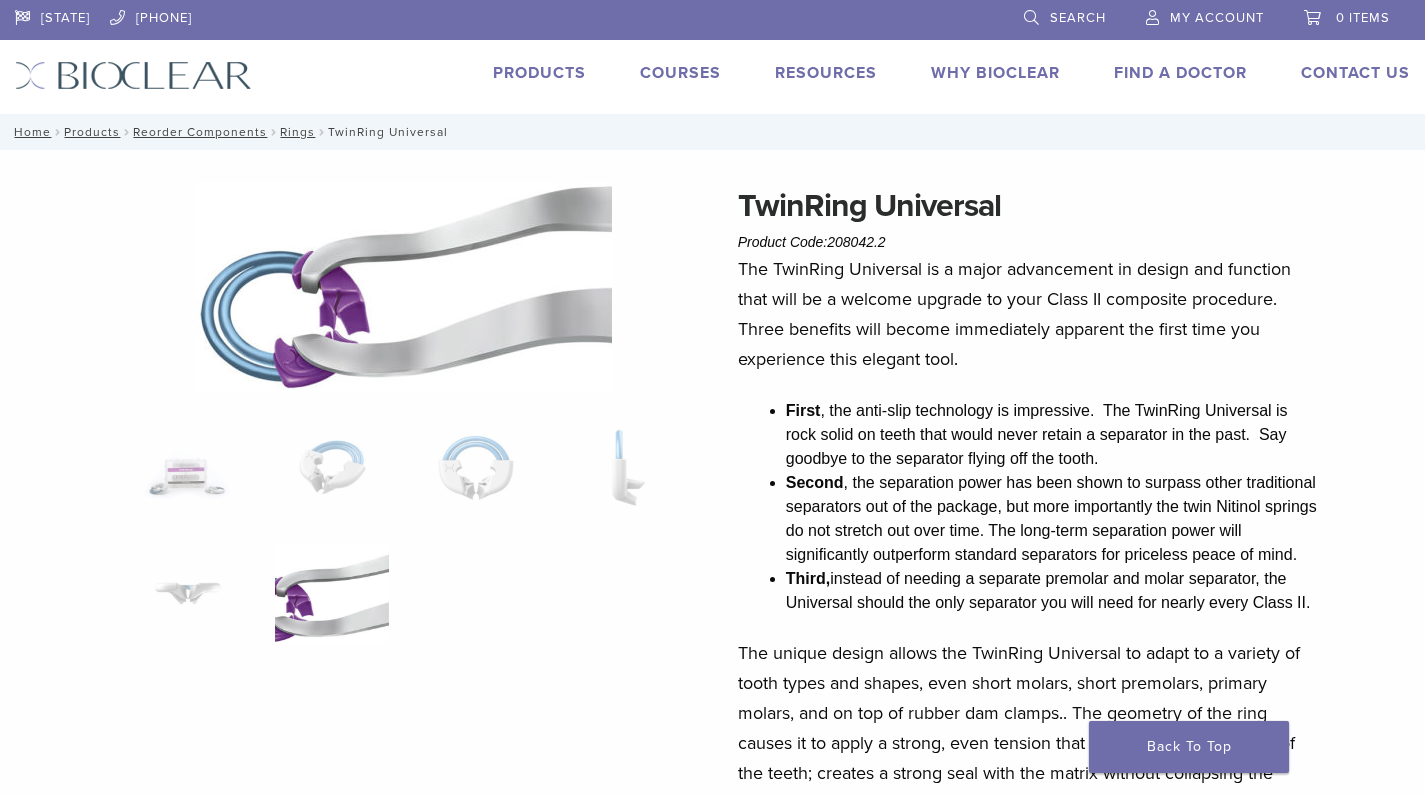 scroll, scrollTop: 0, scrollLeft: 0, axis: both 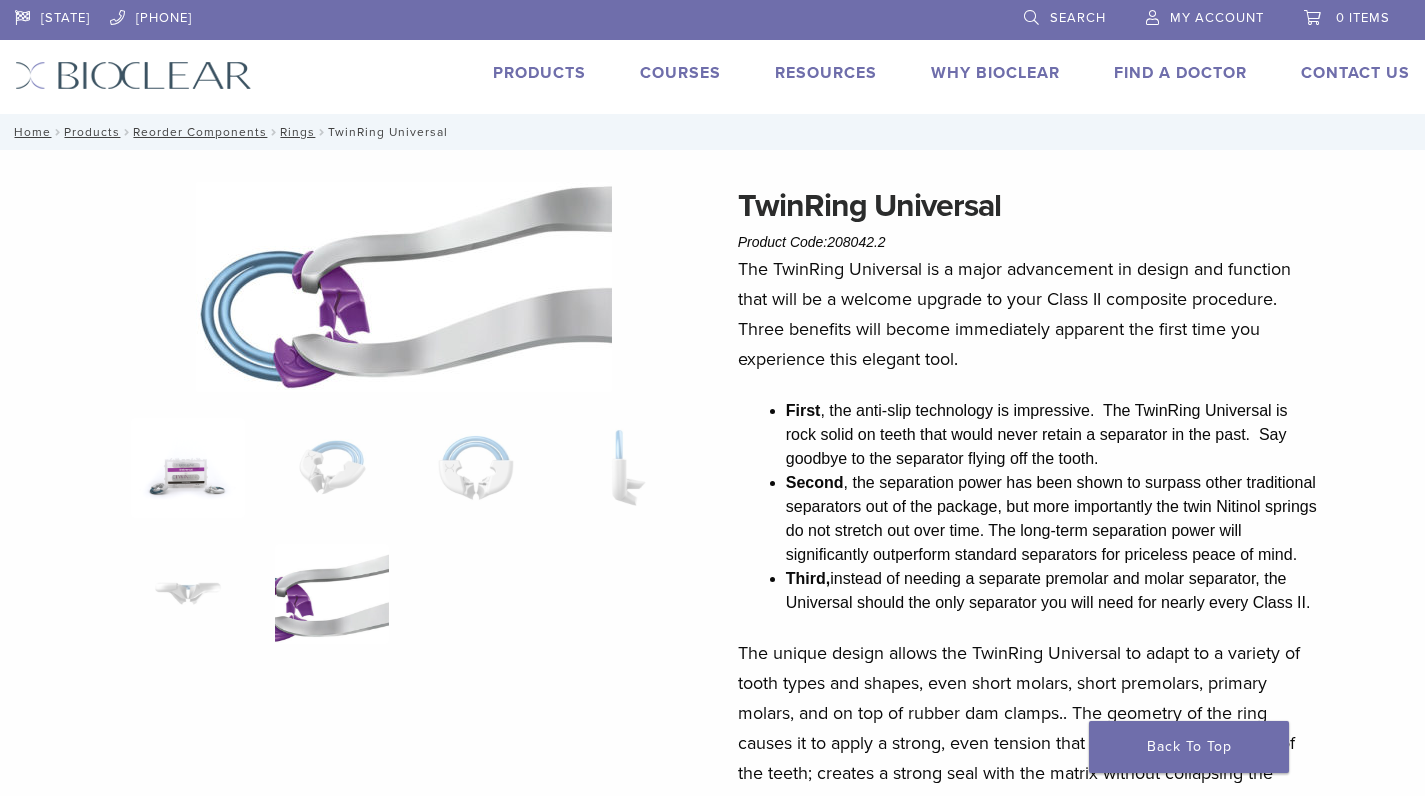 click at bounding box center (188, 468) 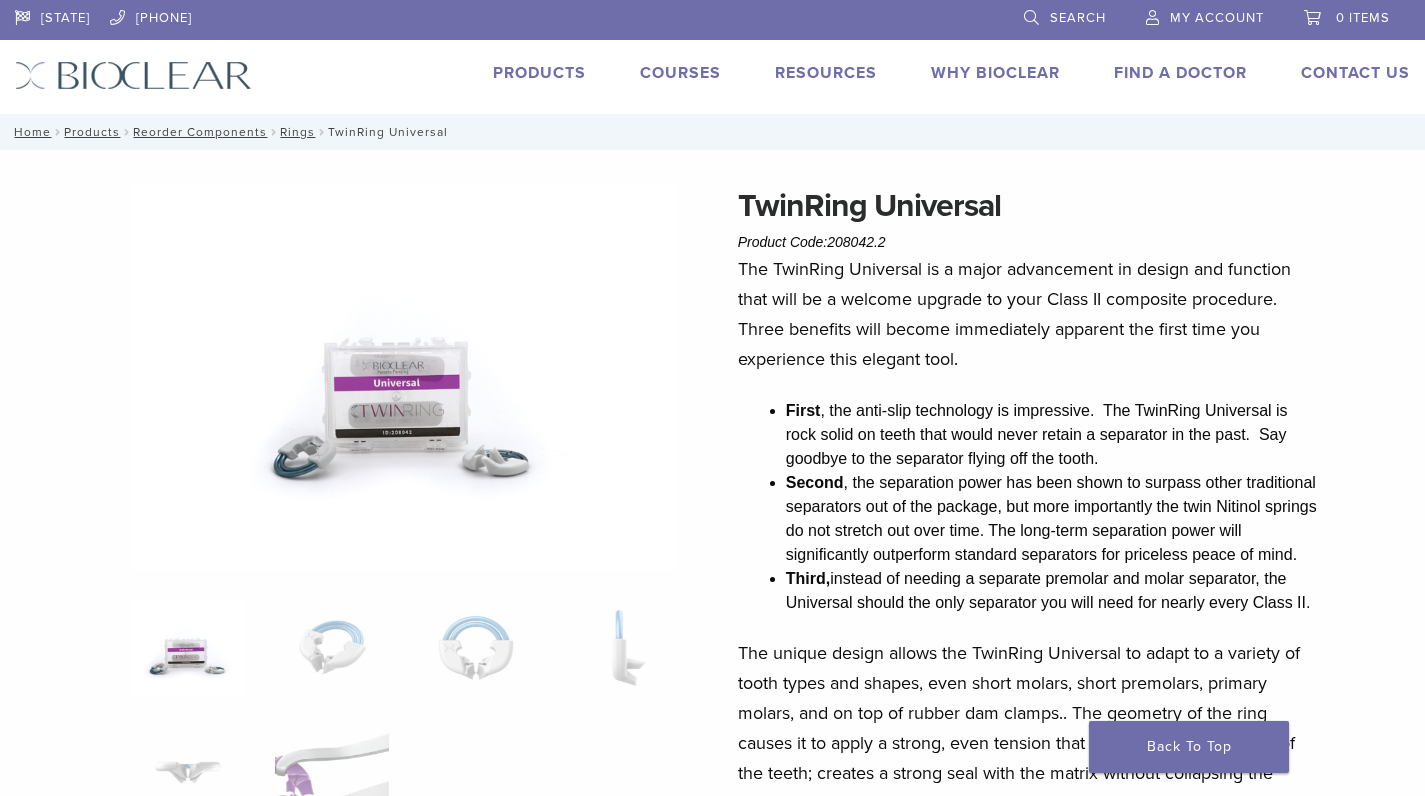 scroll, scrollTop: 0, scrollLeft: 0, axis: both 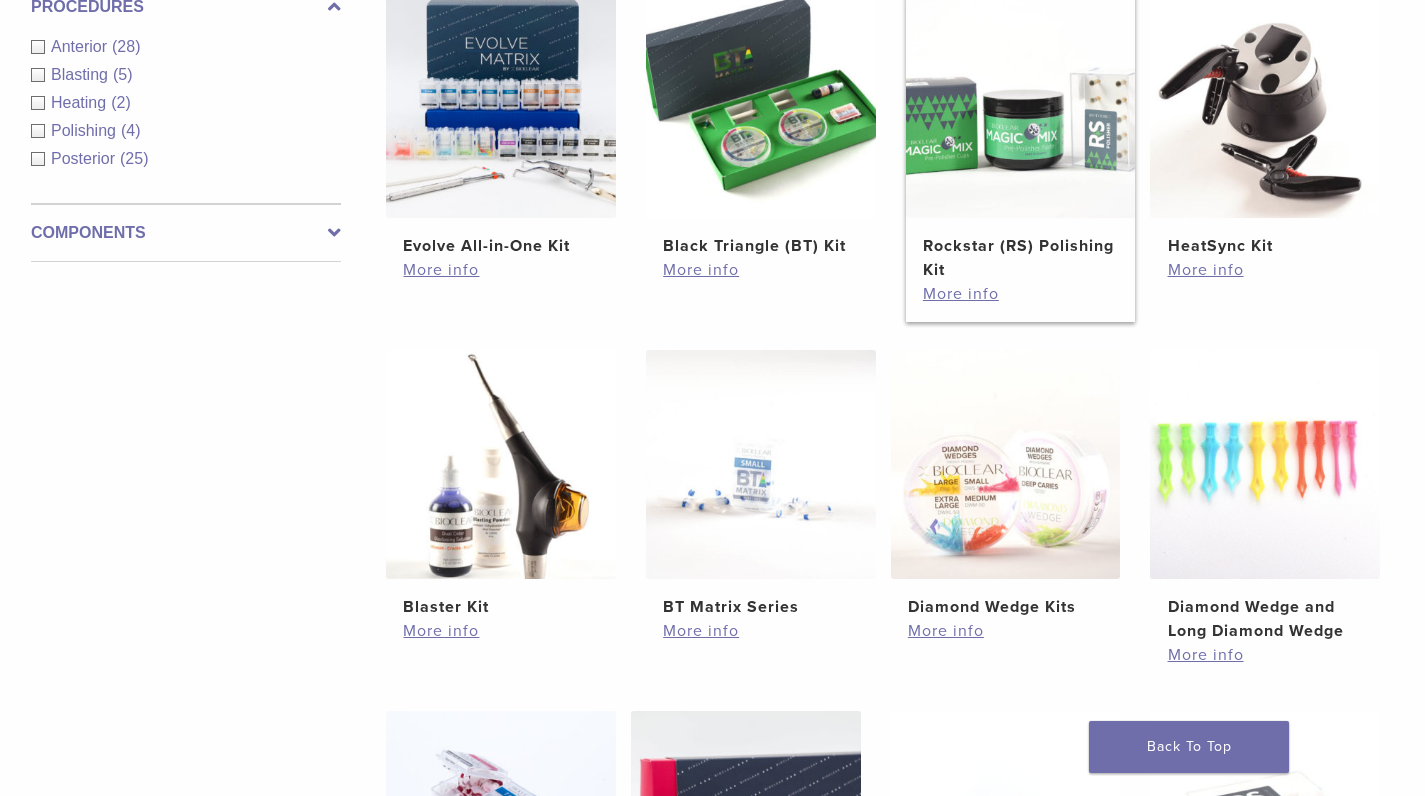 click at bounding box center (1021, 103) 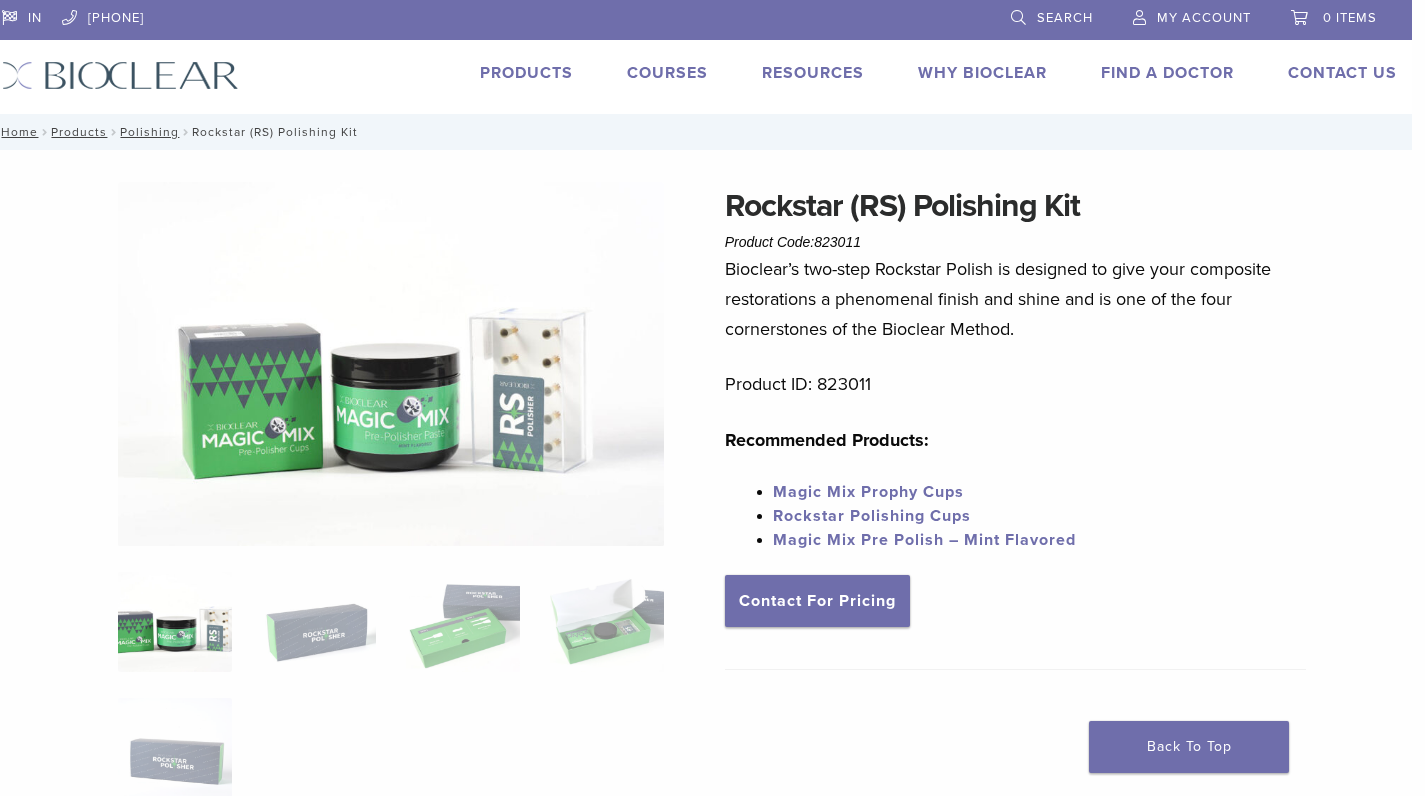 scroll, scrollTop: 0, scrollLeft: 13, axis: horizontal 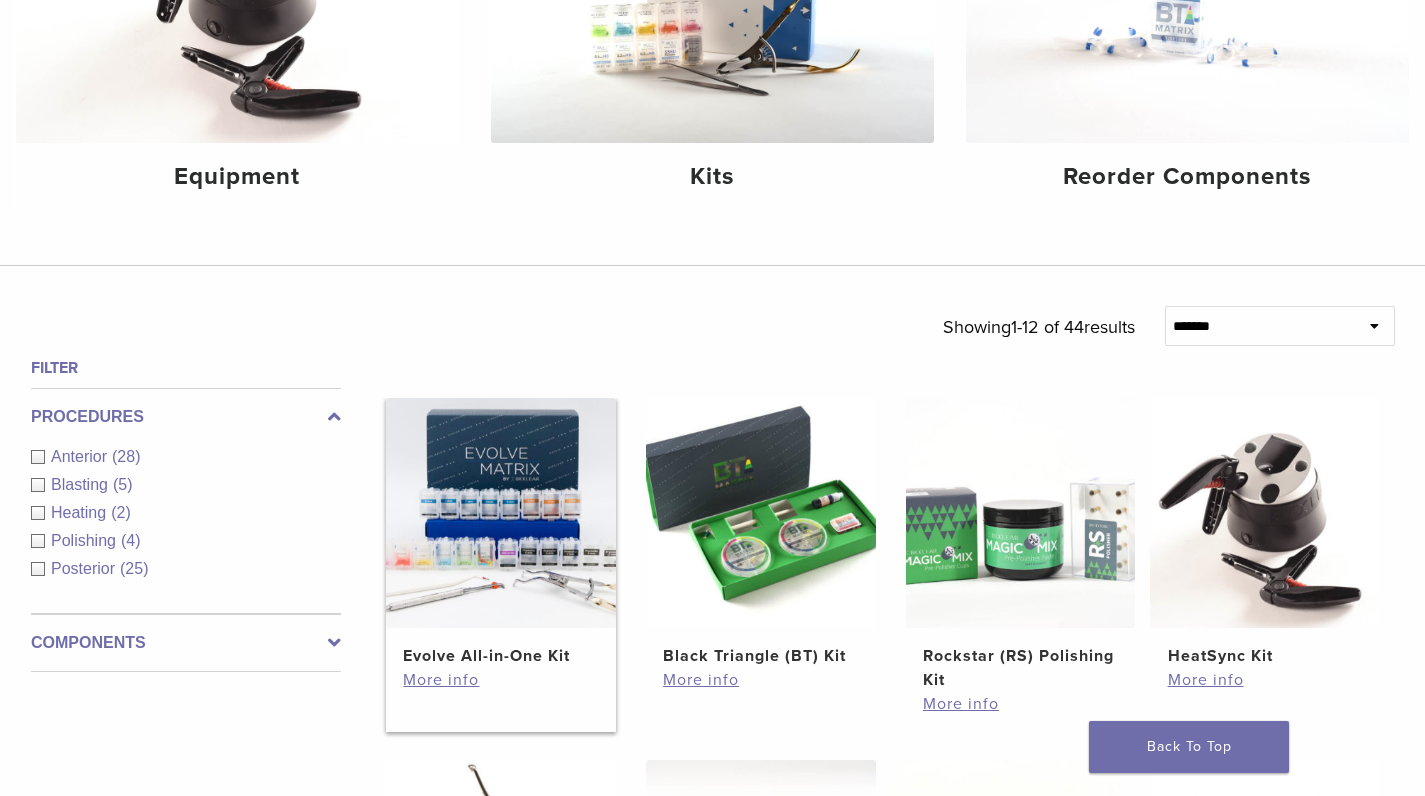 click at bounding box center (501, 513) 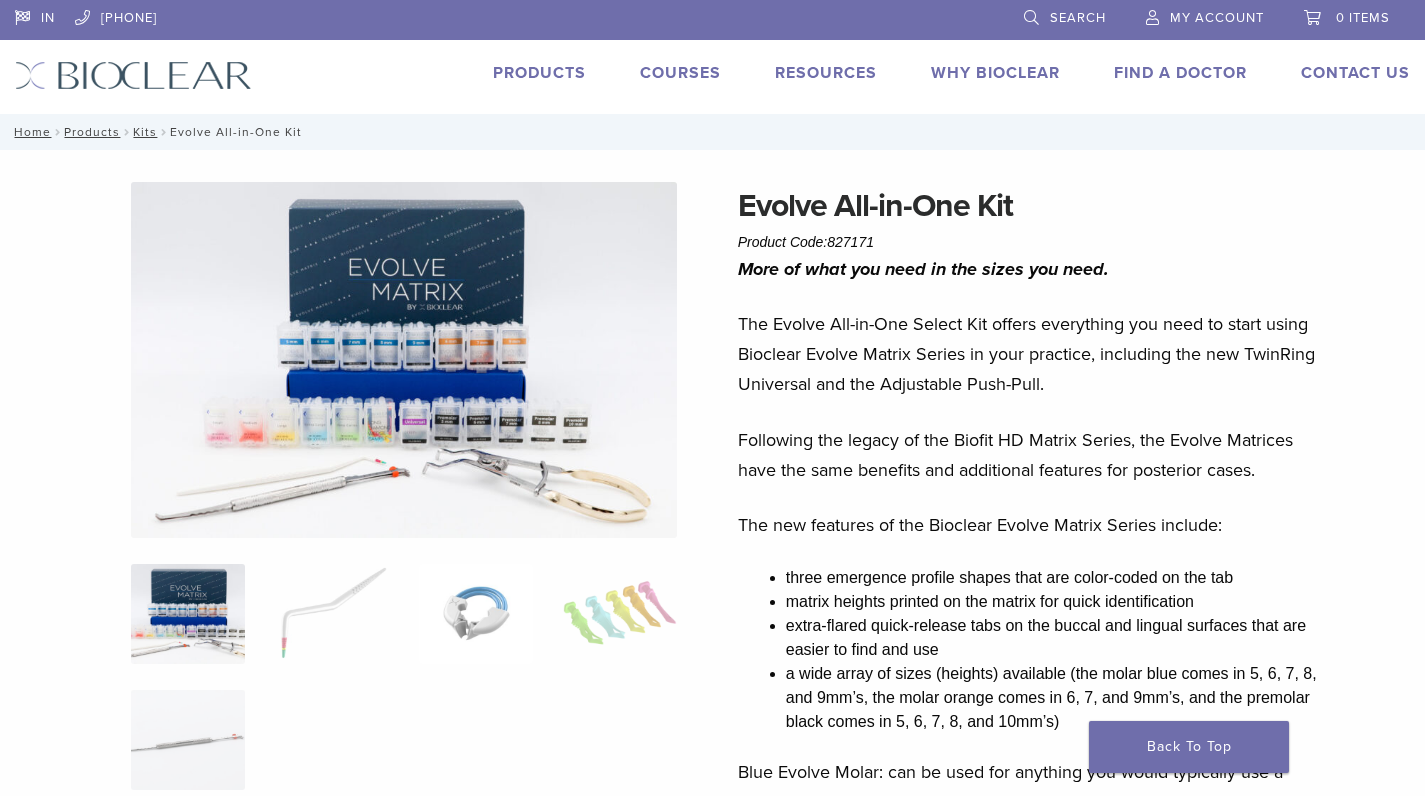 scroll, scrollTop: 0, scrollLeft: 0, axis: both 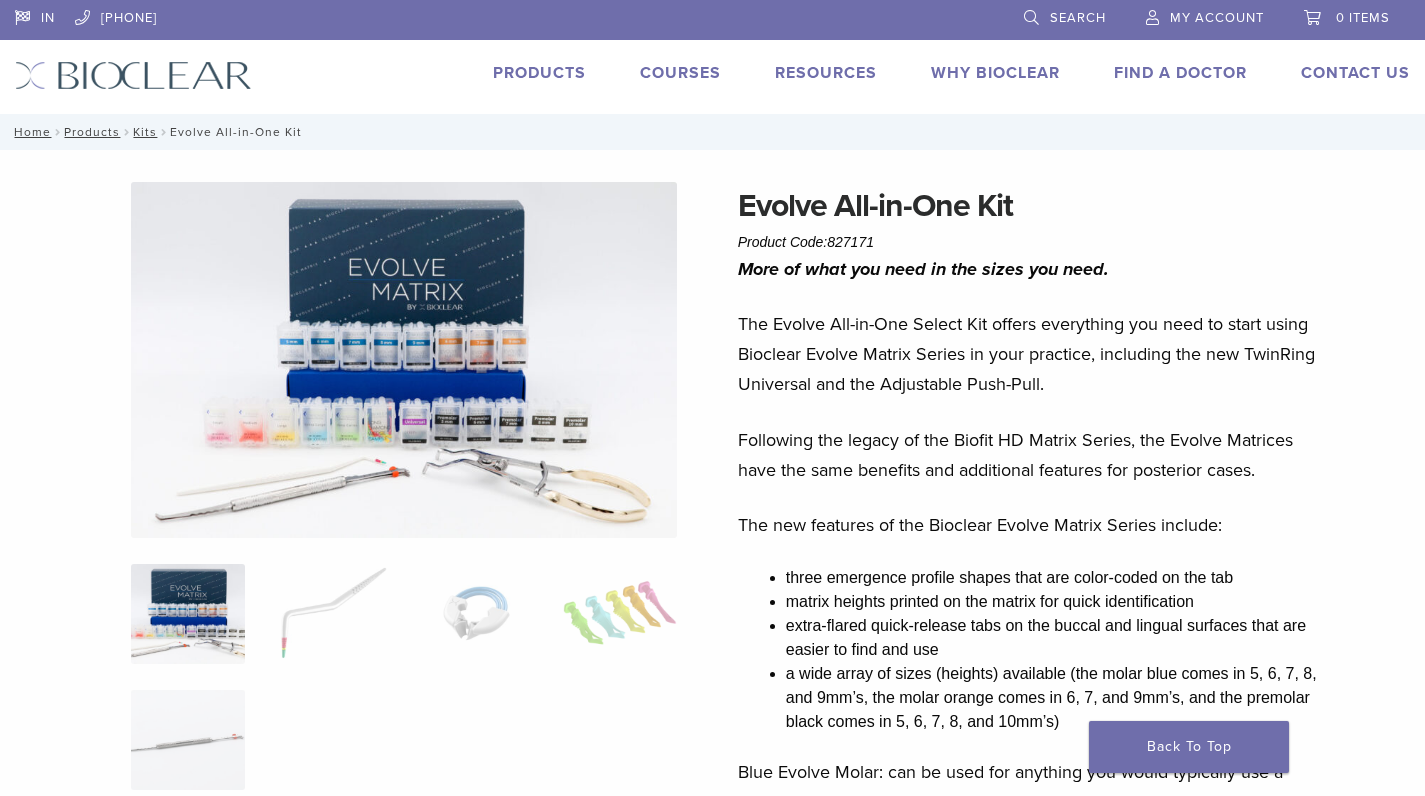 click at bounding box center (404, 360) 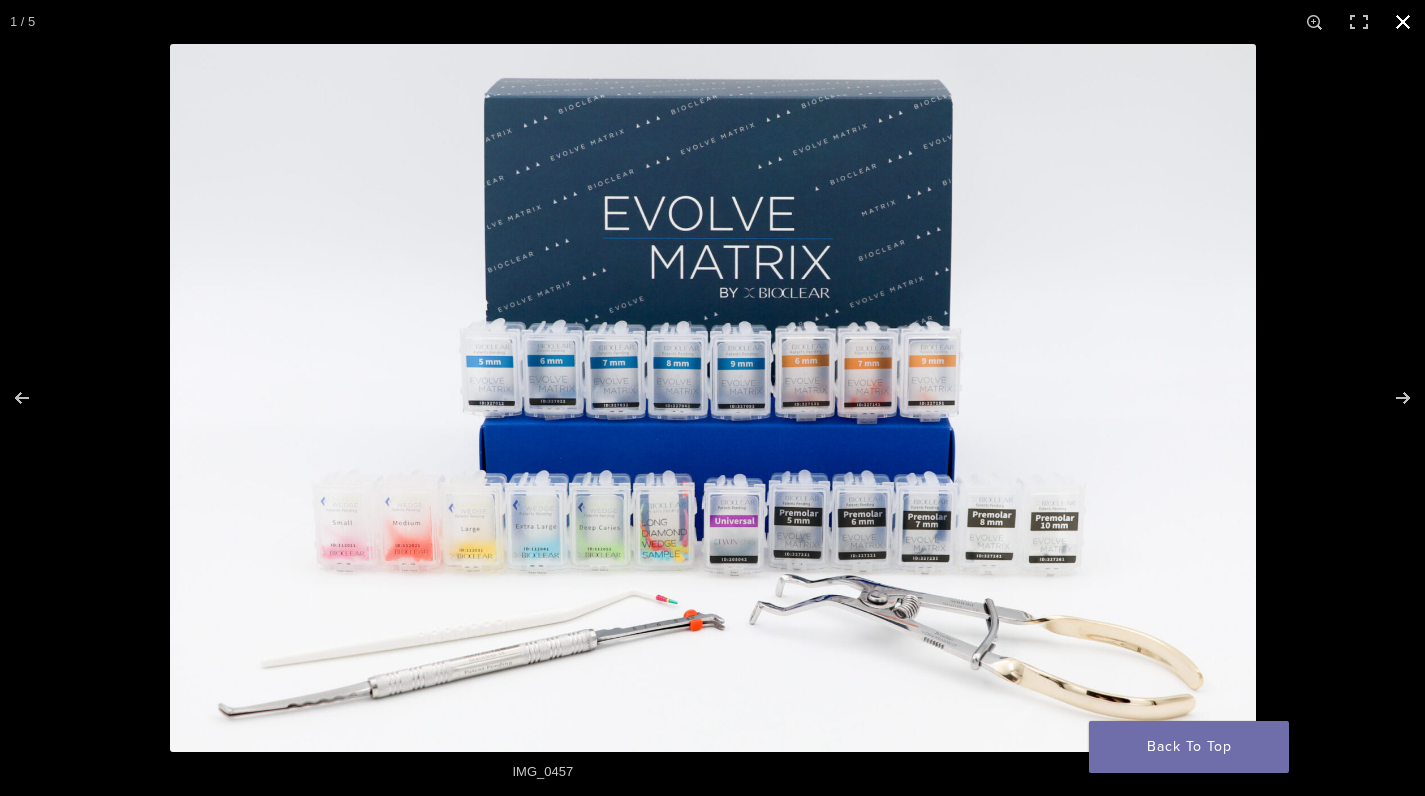 click at bounding box center [1403, 22] 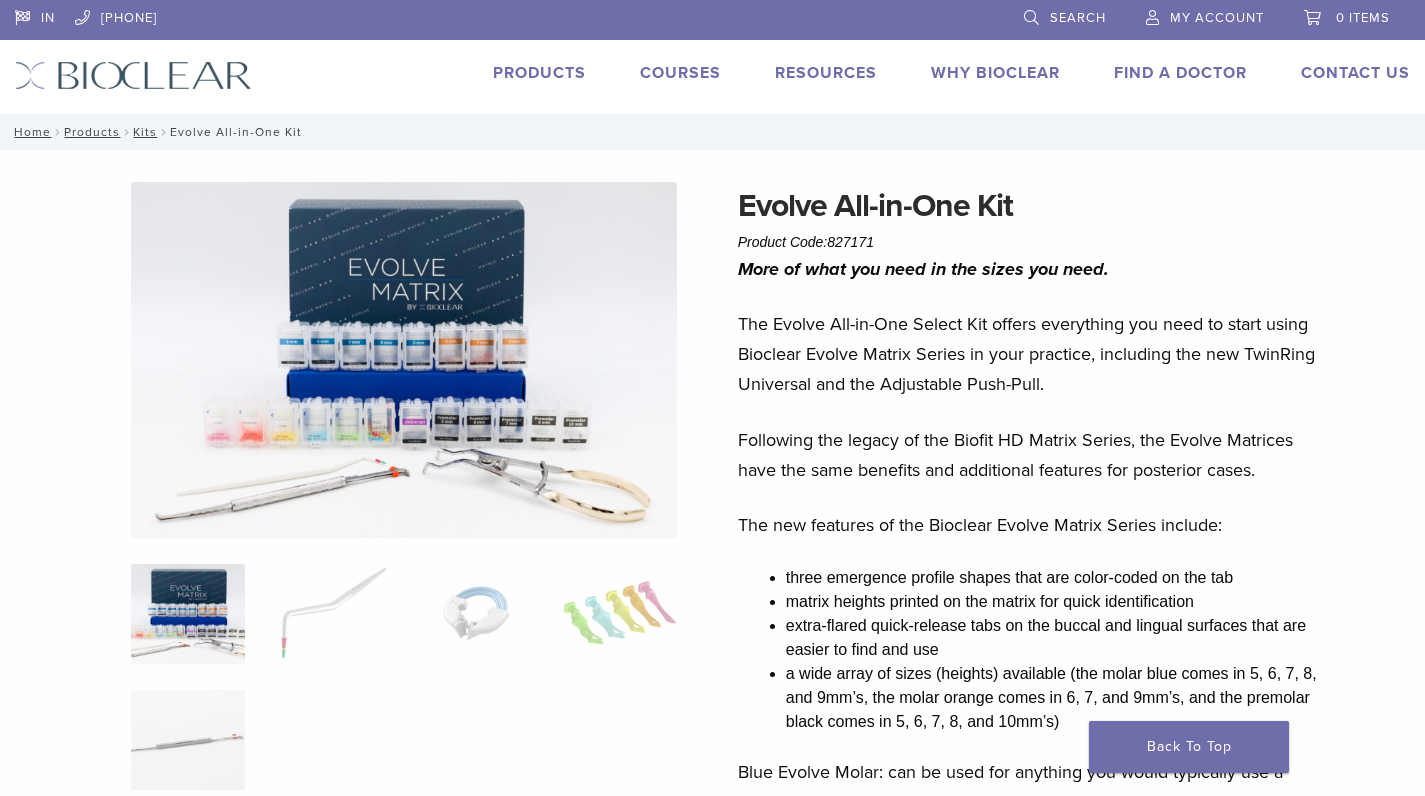 scroll, scrollTop: 0, scrollLeft: 0, axis: both 